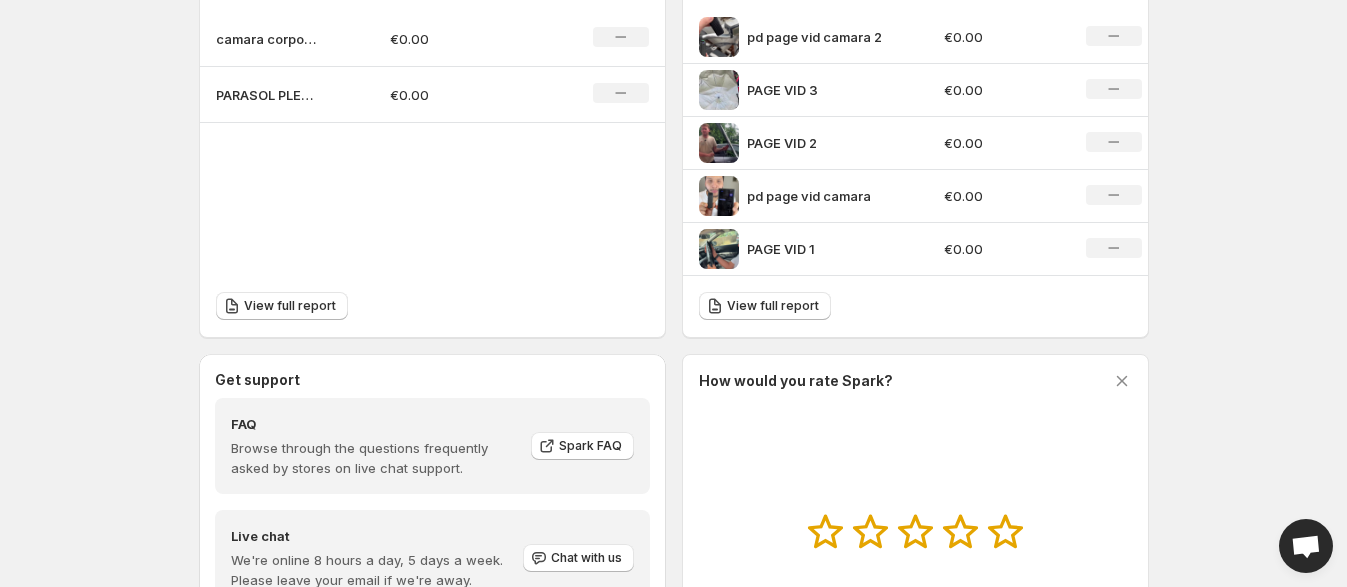 scroll, scrollTop: 0, scrollLeft: 0, axis: both 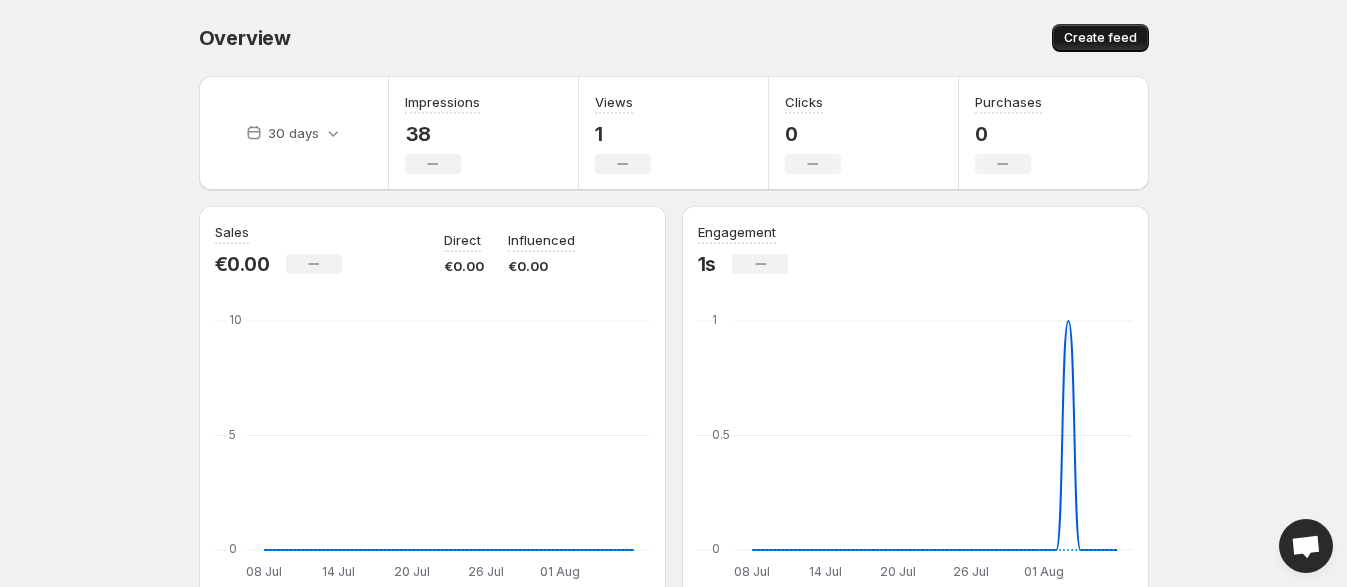 click on "Create feed" at bounding box center (1100, 38) 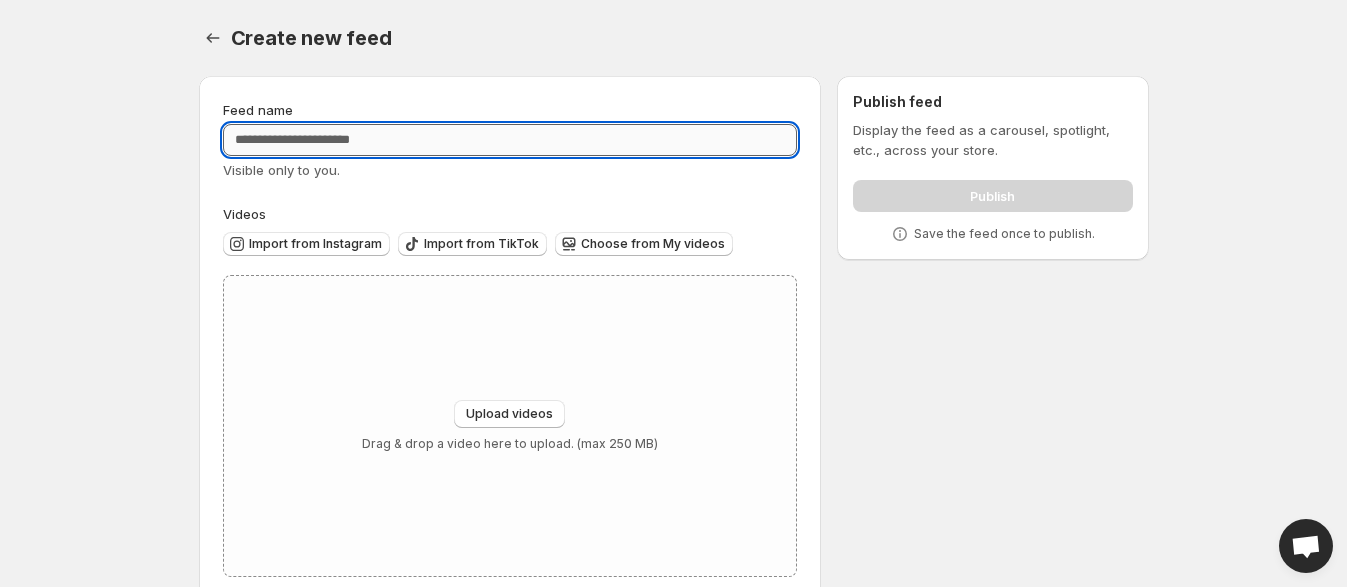drag, startPoint x: 661, startPoint y: 155, endPoint x: 675, endPoint y: 152, distance: 14.3178215 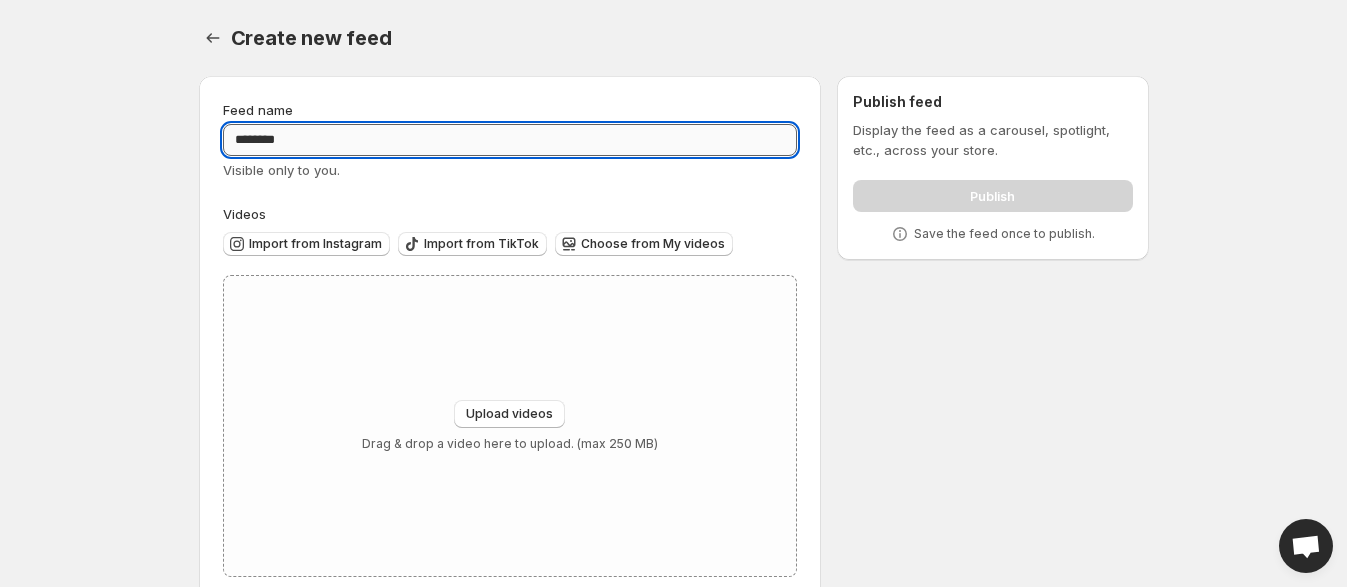 scroll, scrollTop: 39, scrollLeft: 0, axis: vertical 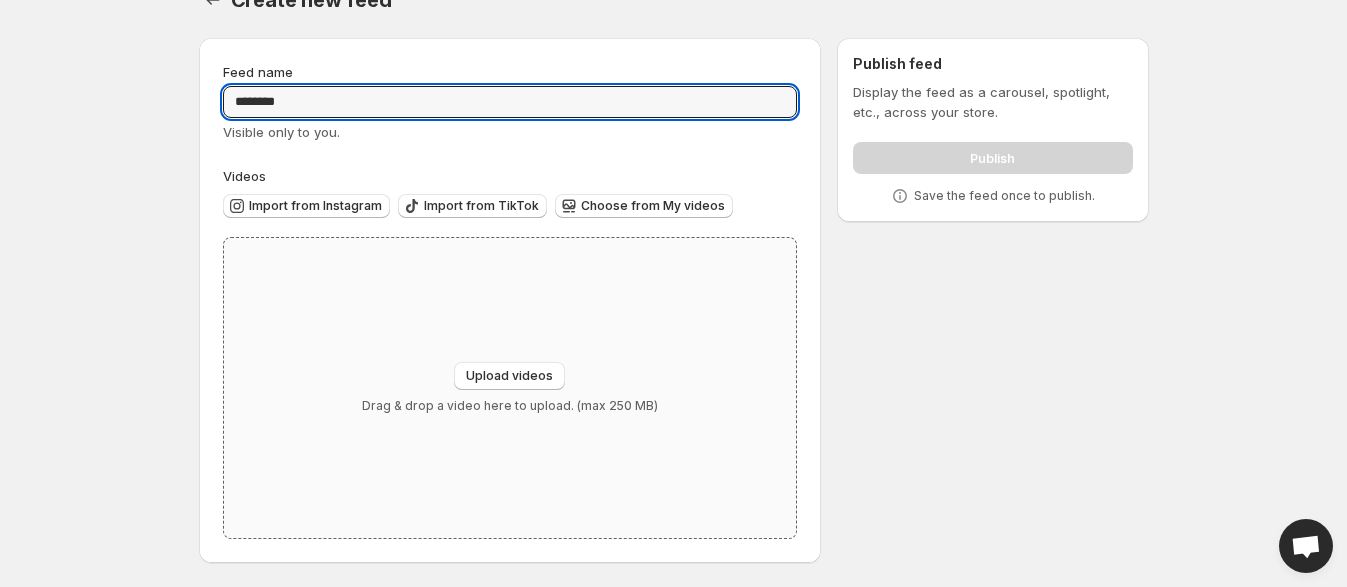 type on "*******" 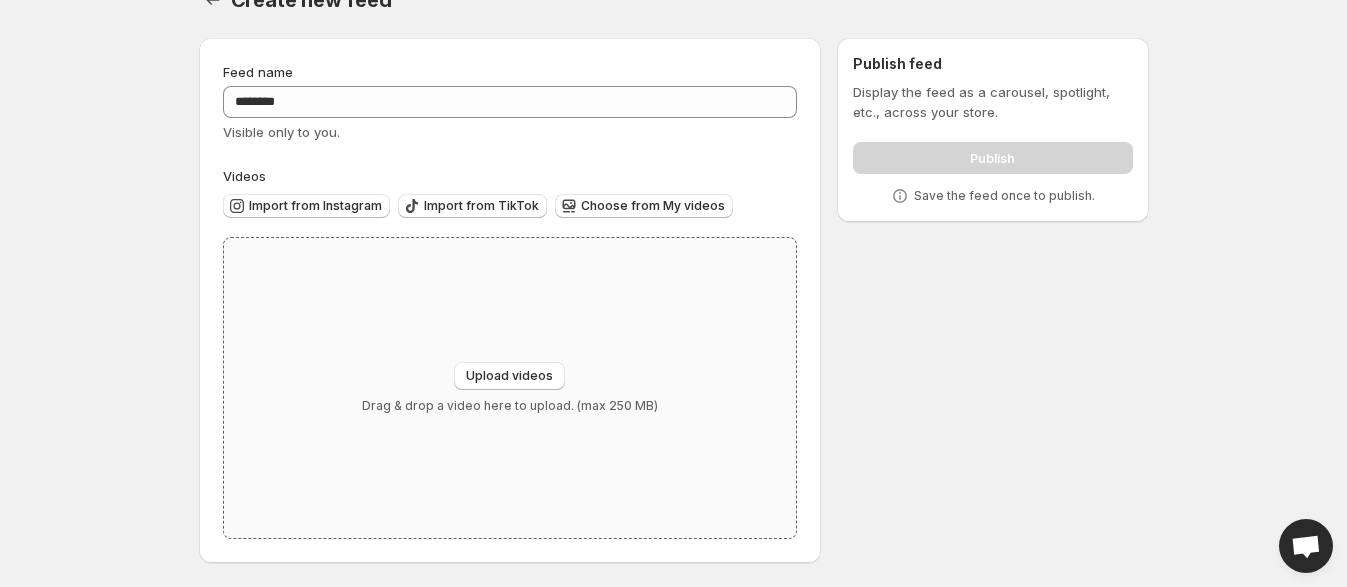 type on "**********" 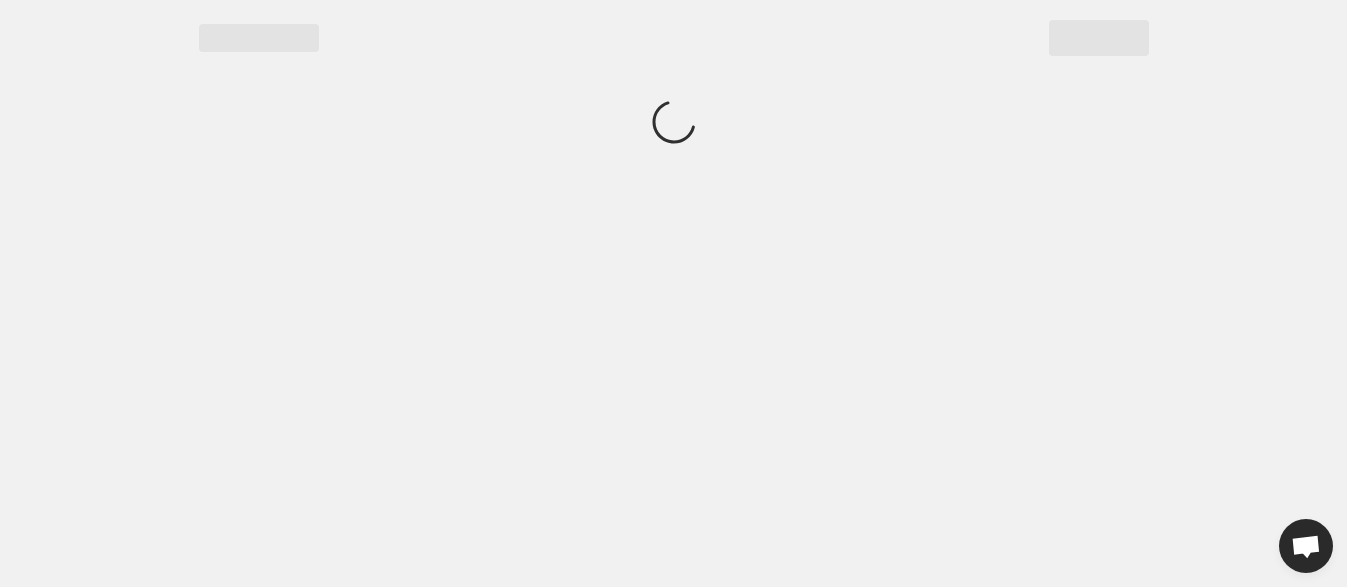 scroll, scrollTop: 0, scrollLeft: 0, axis: both 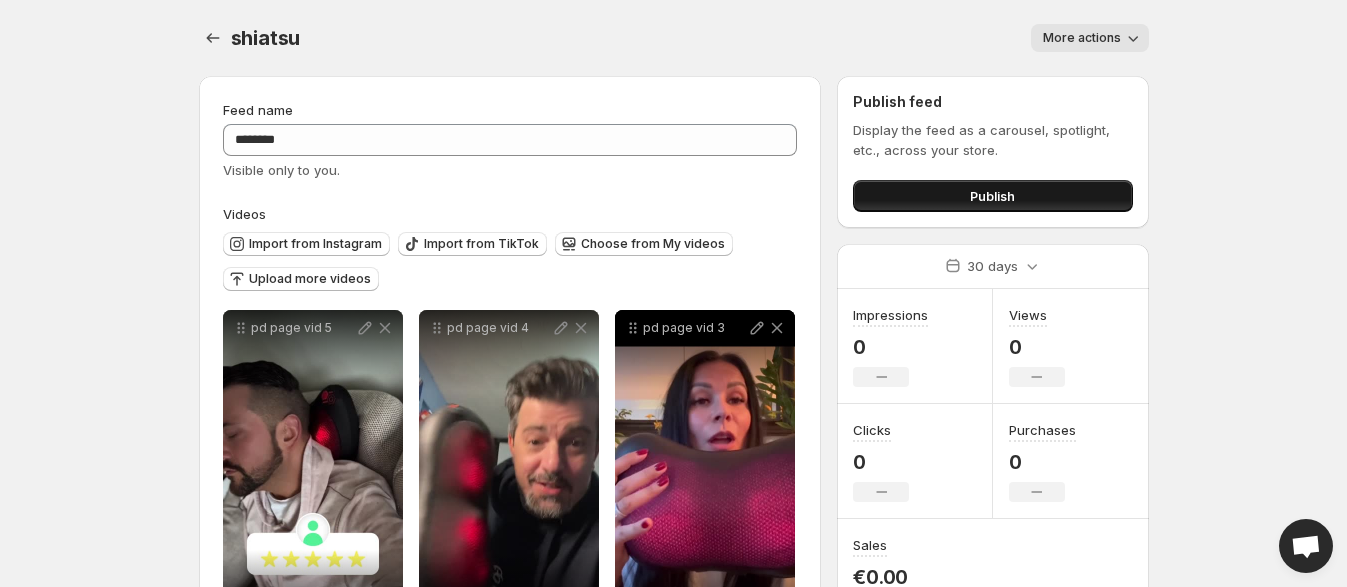 click on "Publish" at bounding box center (992, 196) 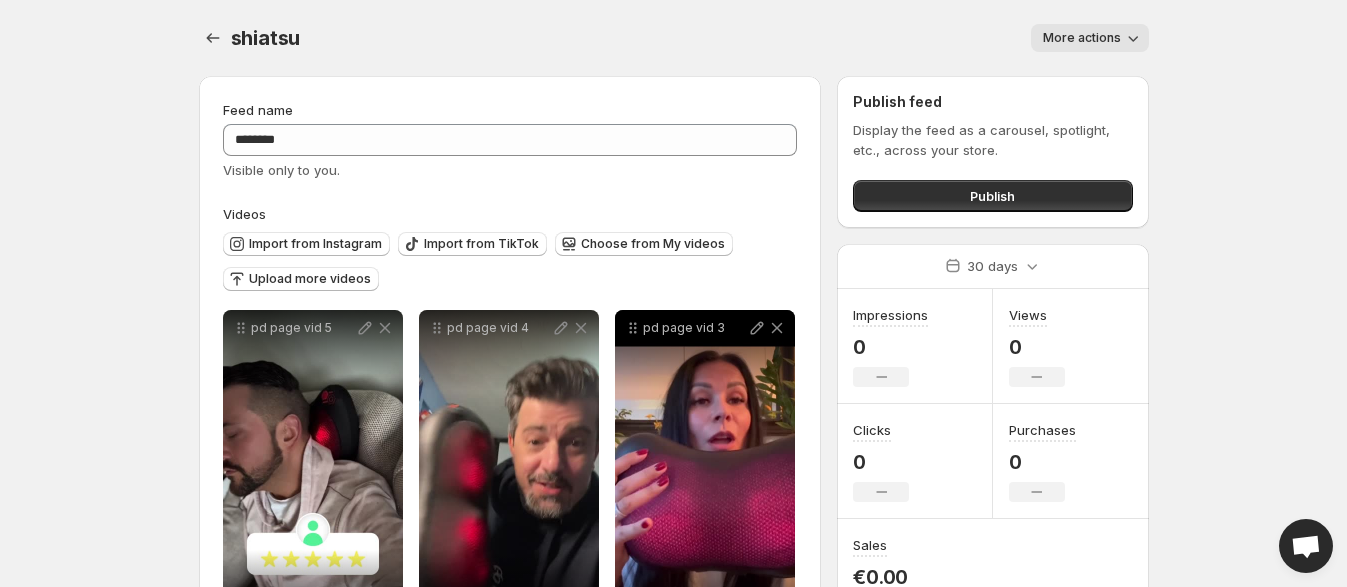 click on "More actions" at bounding box center [1082, 38] 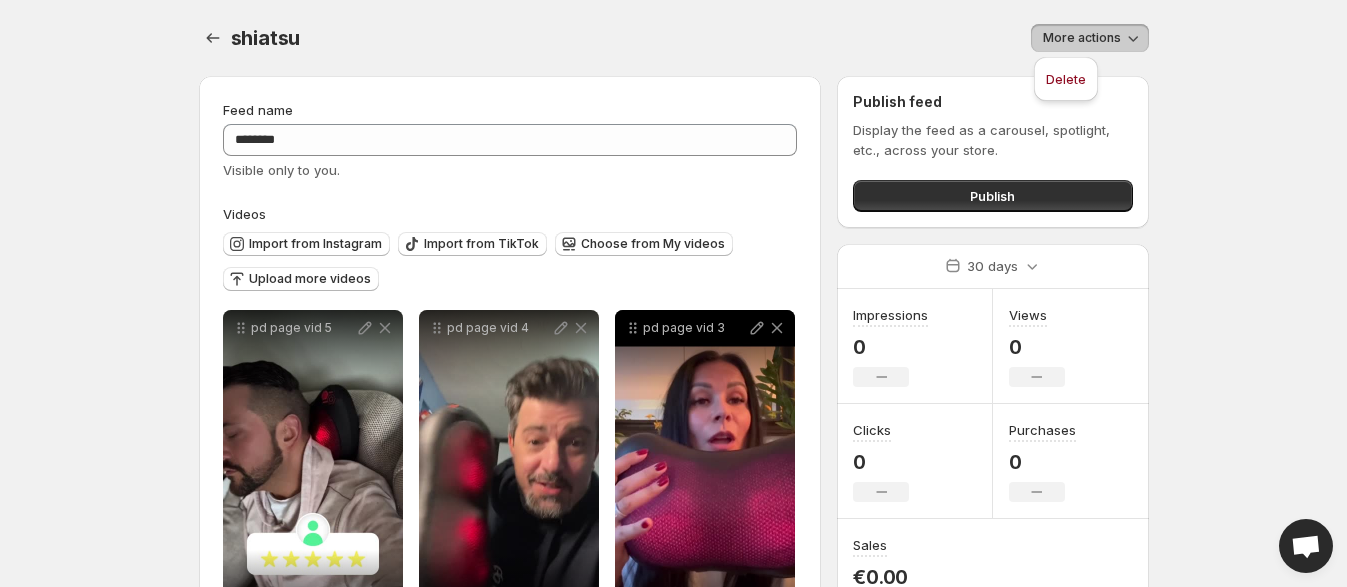 click on "**********" at bounding box center [673, 293] 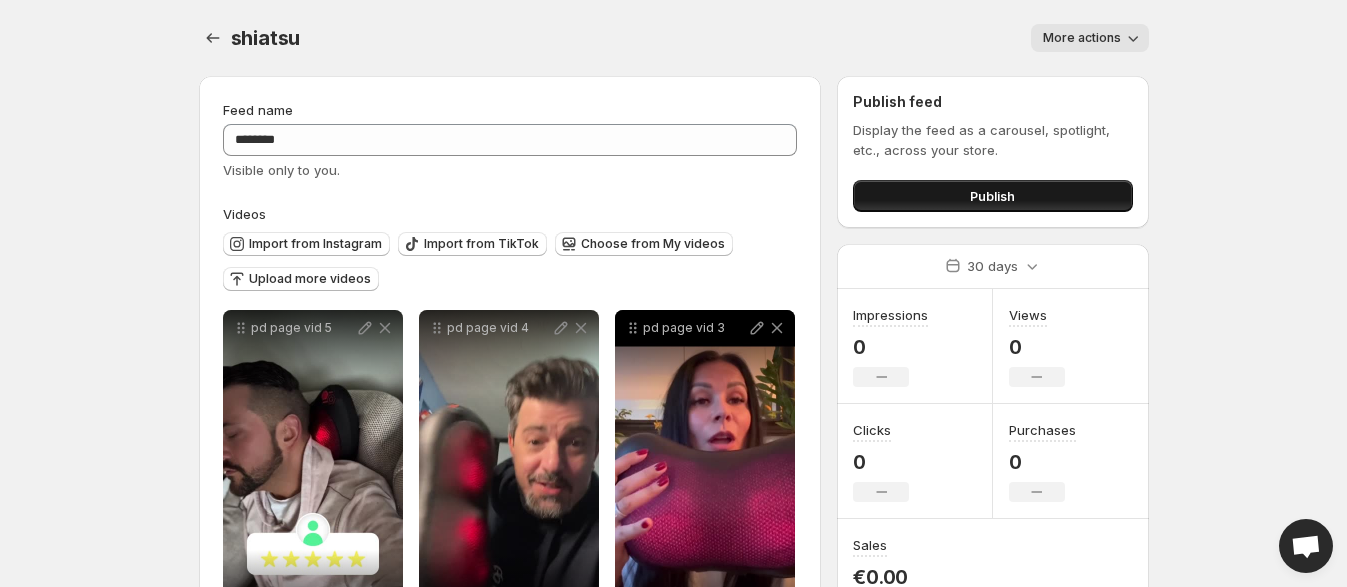 click on "Publish" at bounding box center (992, 196) 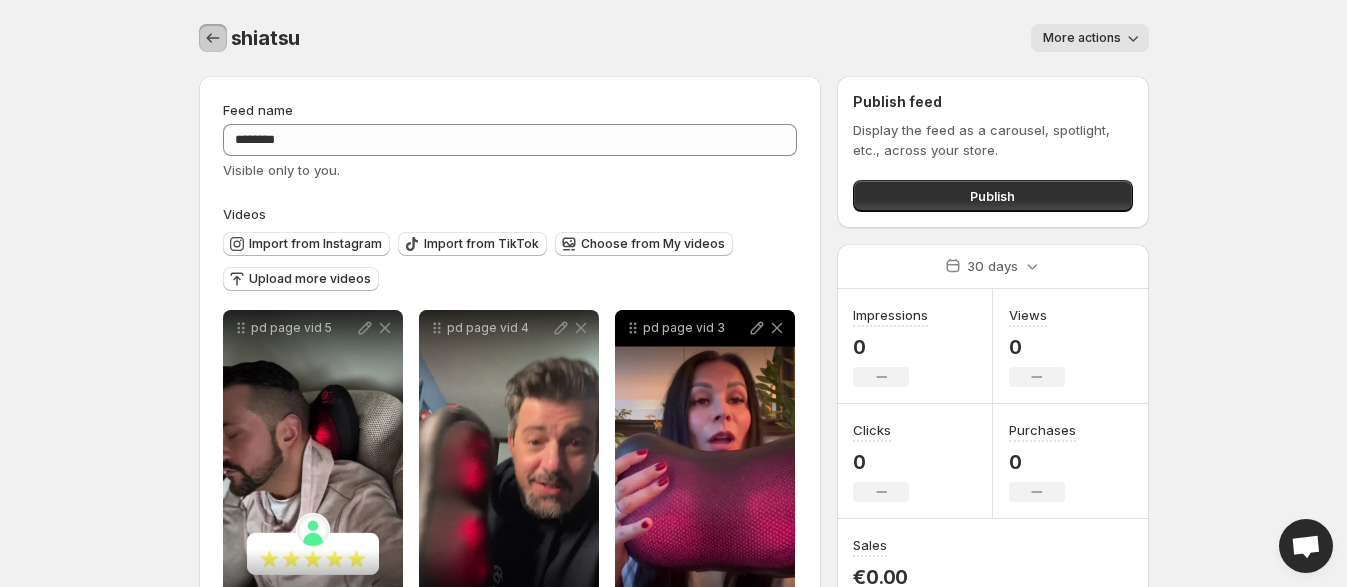 click 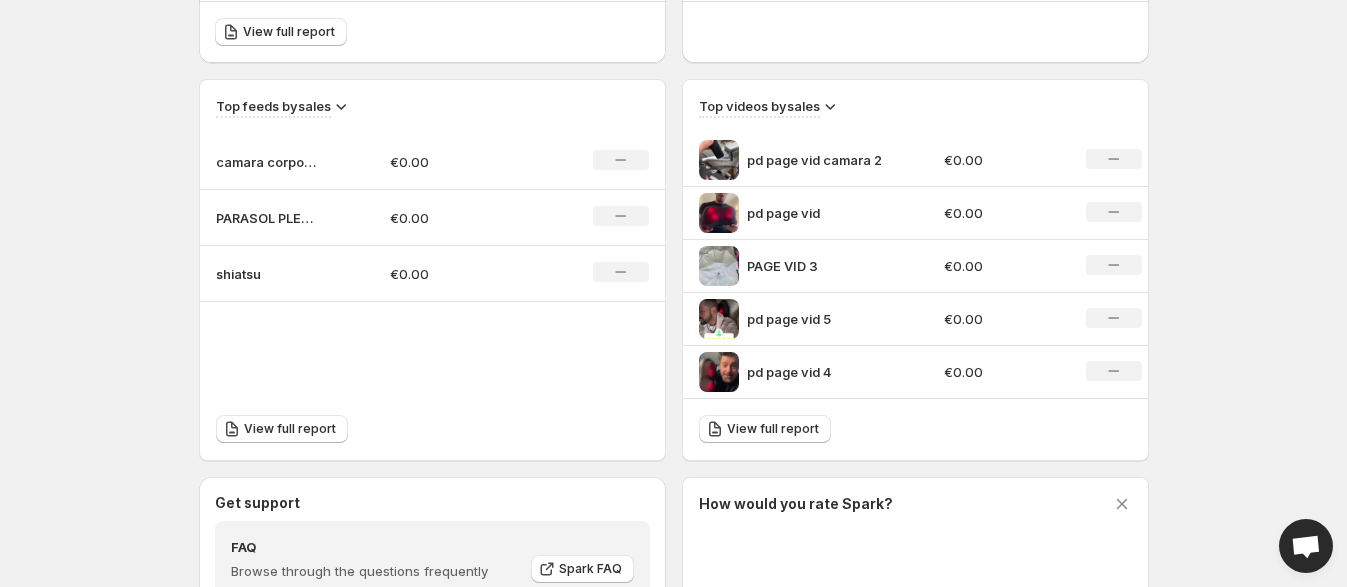 scroll, scrollTop: 625, scrollLeft: 0, axis: vertical 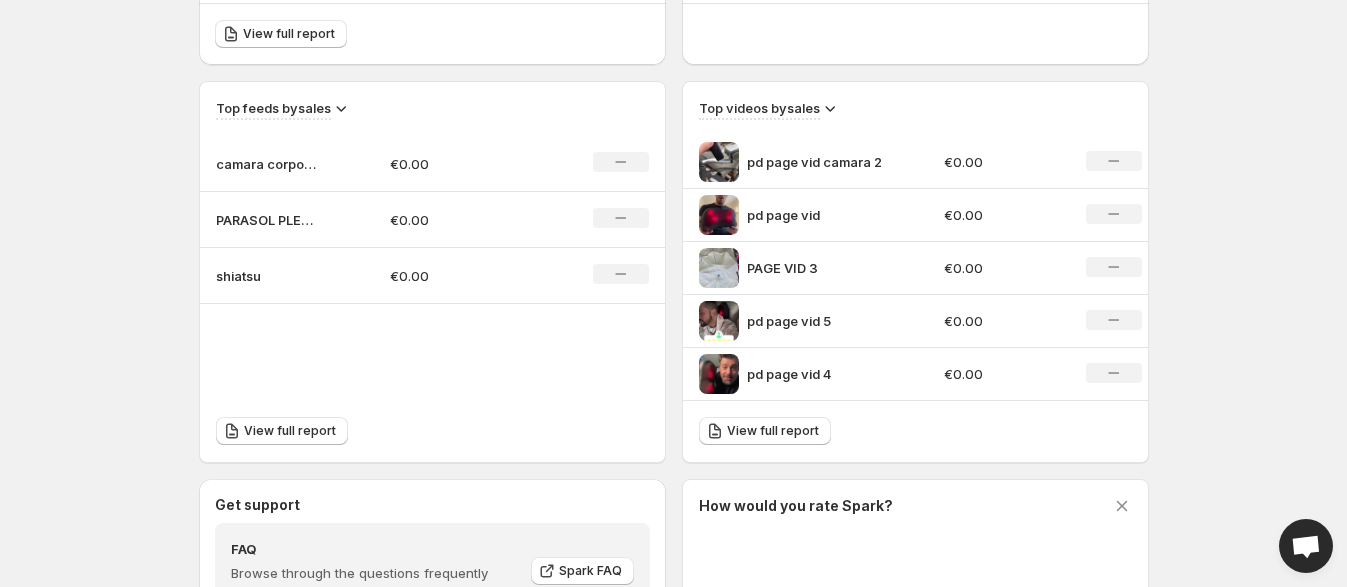click on "€0.00" at bounding box center (461, 276) 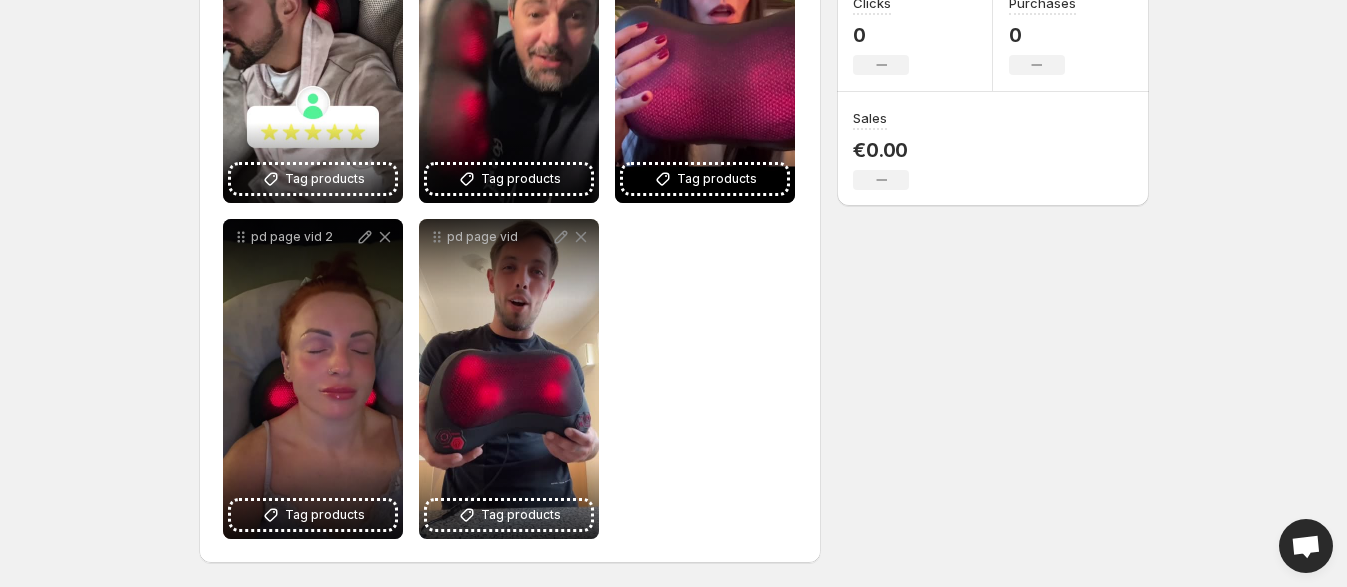 scroll, scrollTop: 0, scrollLeft: 0, axis: both 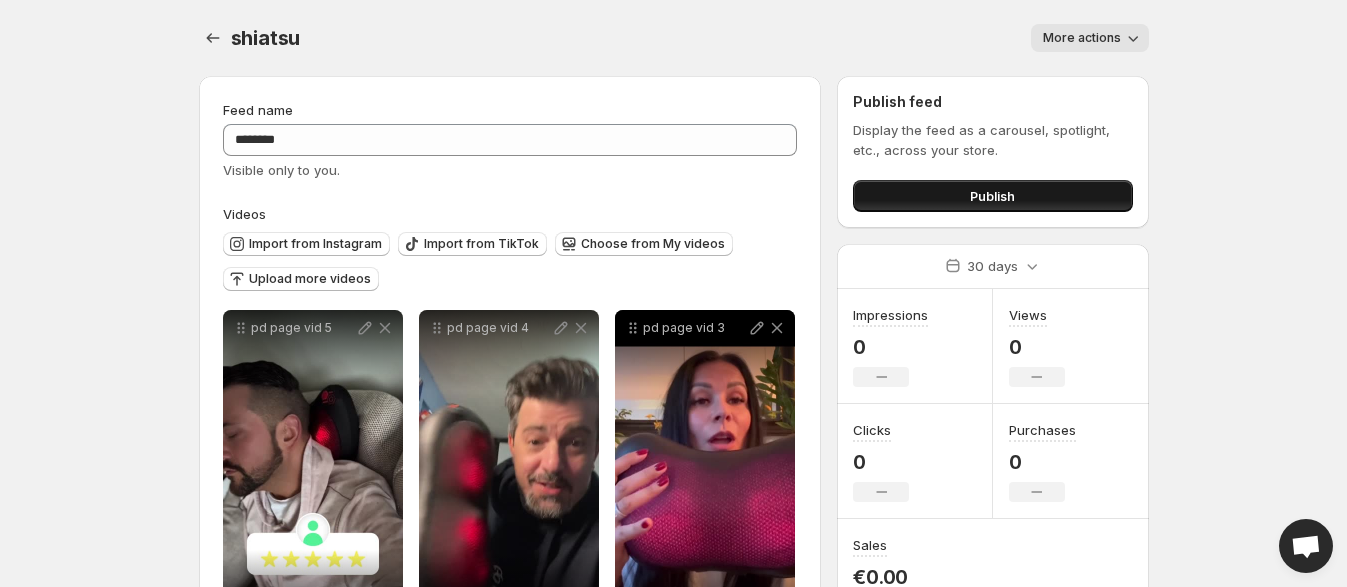 click on "Publish" at bounding box center [992, 196] 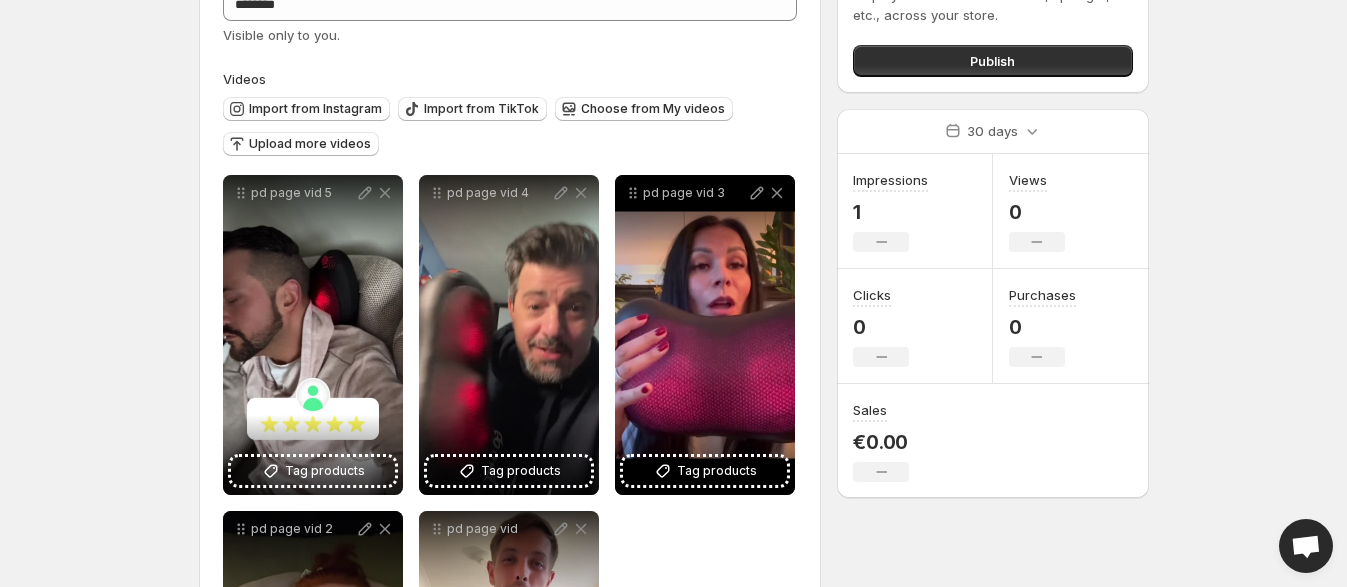 scroll, scrollTop: 0, scrollLeft: 0, axis: both 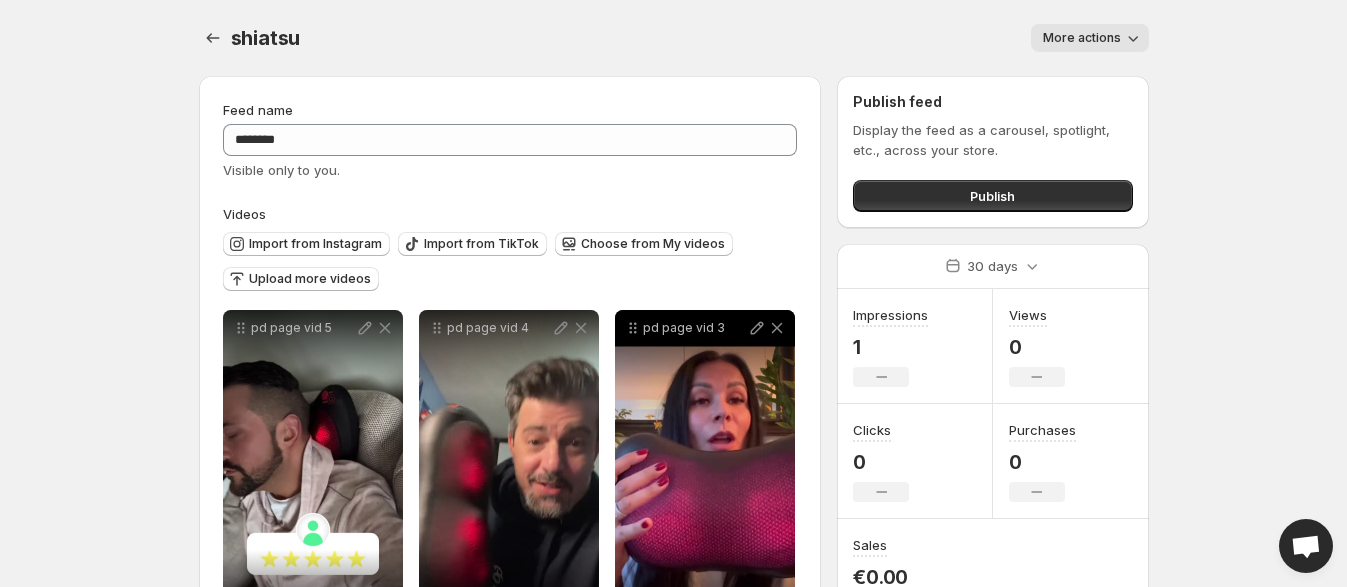 click on "More actions" at bounding box center (1090, 38) 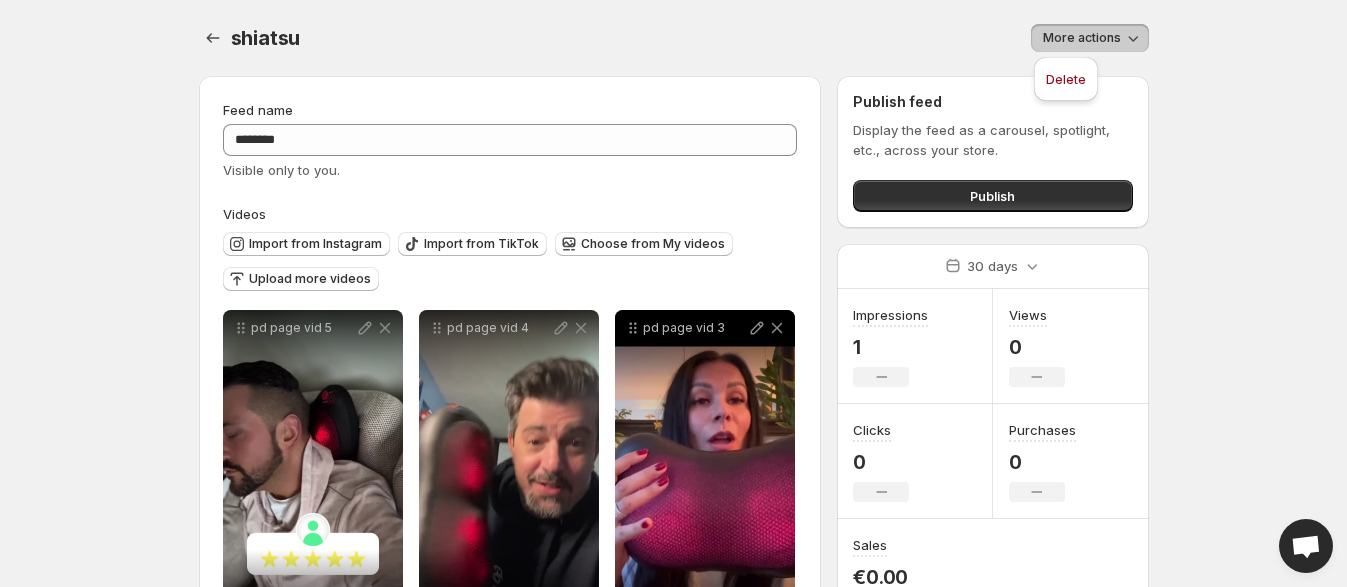 click on "shiatsu . This page is ready shiatsu  More actions More actions More actions" at bounding box center (674, 38) 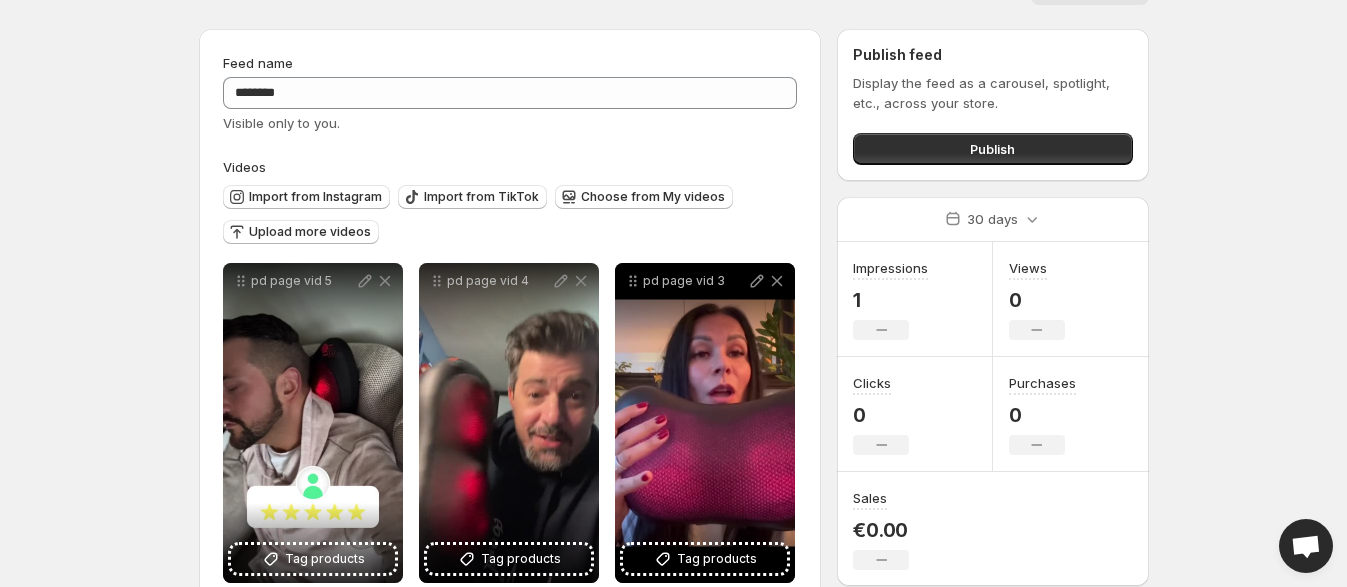 scroll, scrollTop: 0, scrollLeft: 0, axis: both 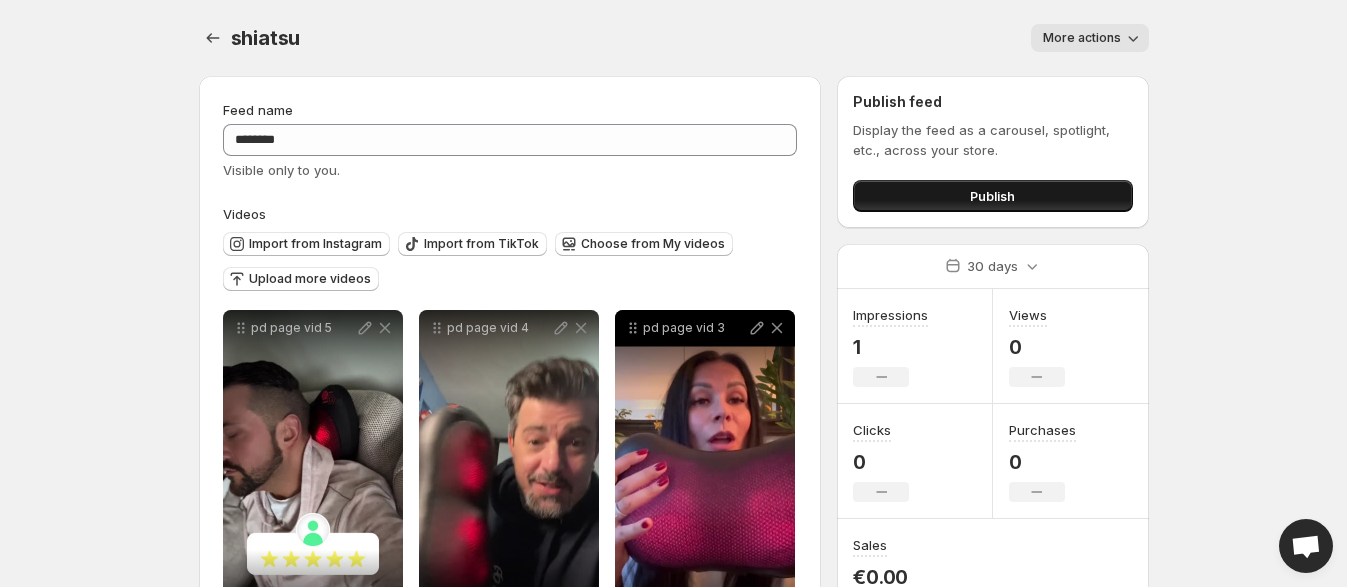 click on "Publish" at bounding box center (992, 196) 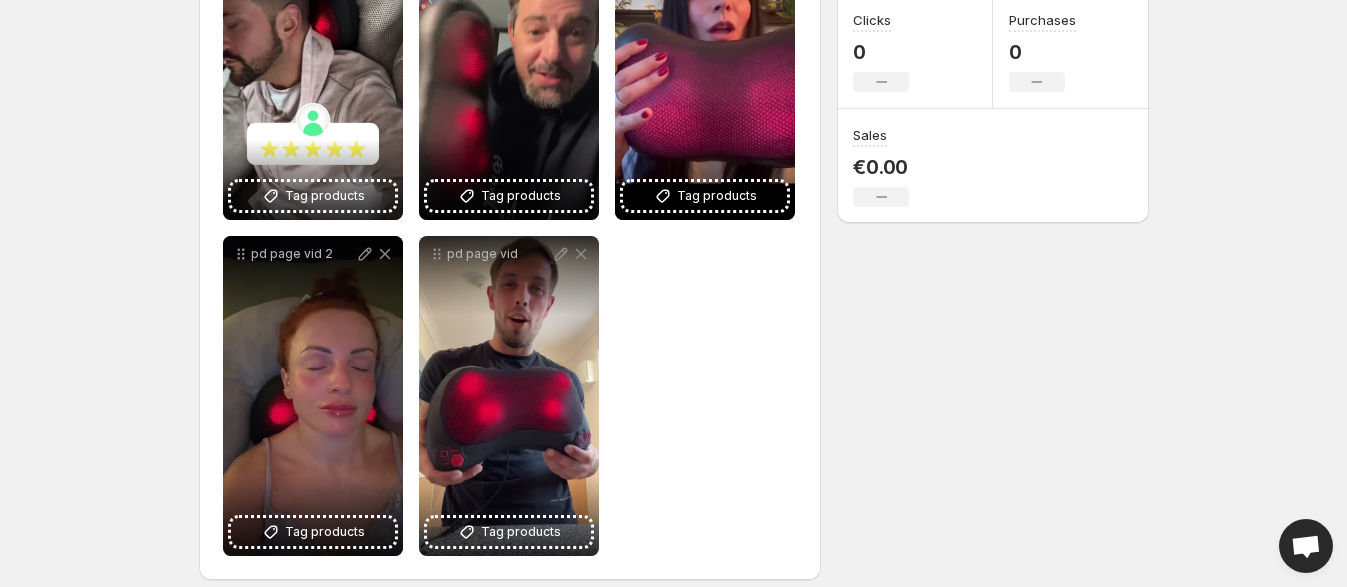 scroll, scrollTop: 429, scrollLeft: 0, axis: vertical 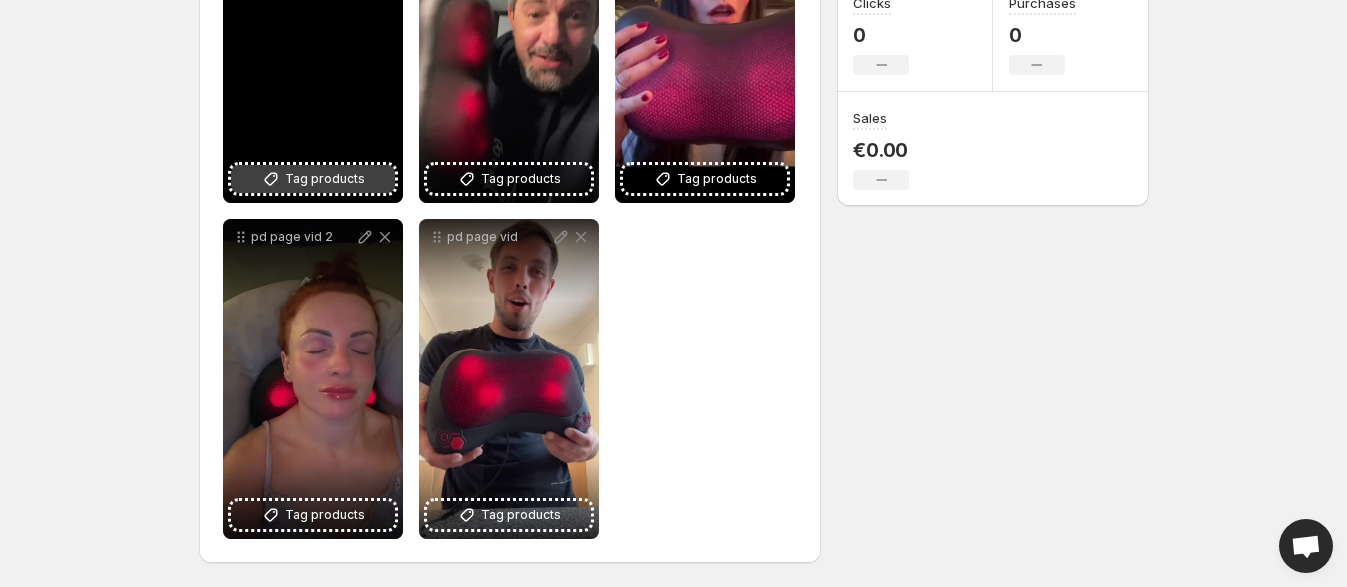 click on "Tag products" at bounding box center [325, 179] 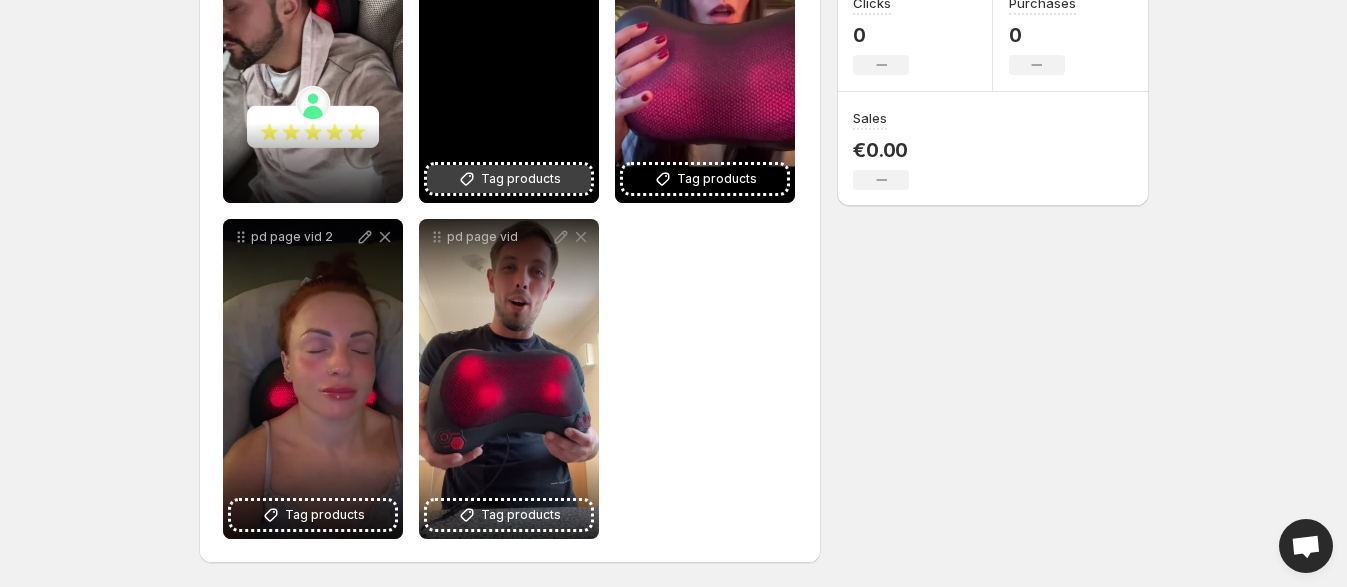 click on "Tag products" at bounding box center [521, 179] 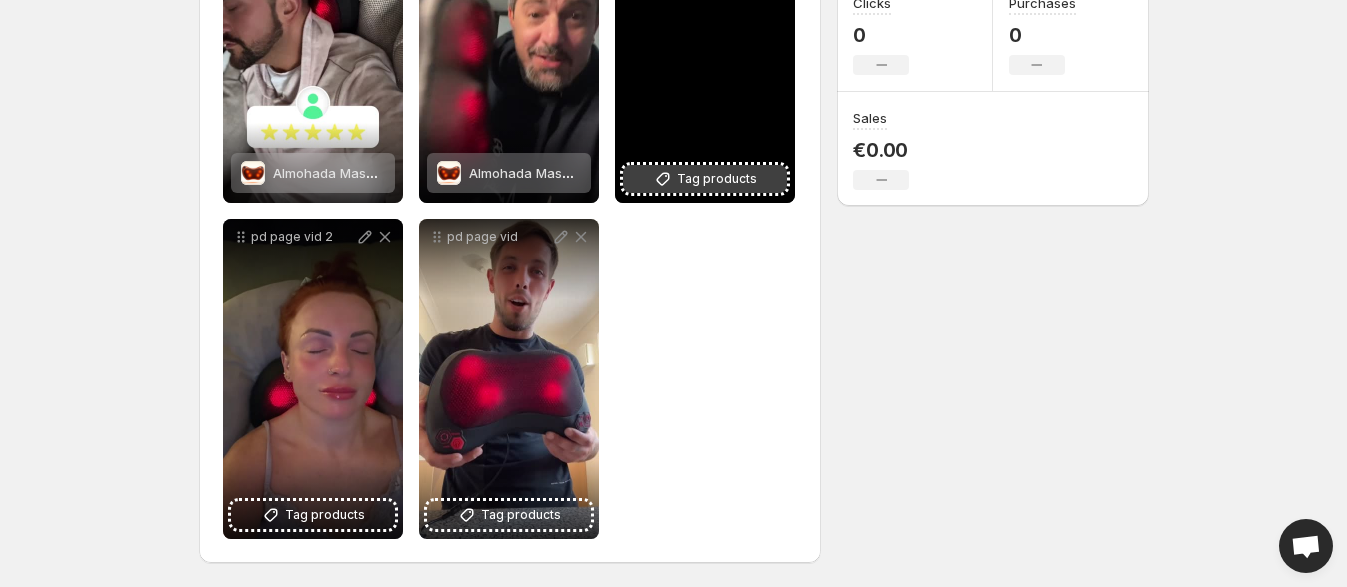 click on "Tag products" at bounding box center (717, 179) 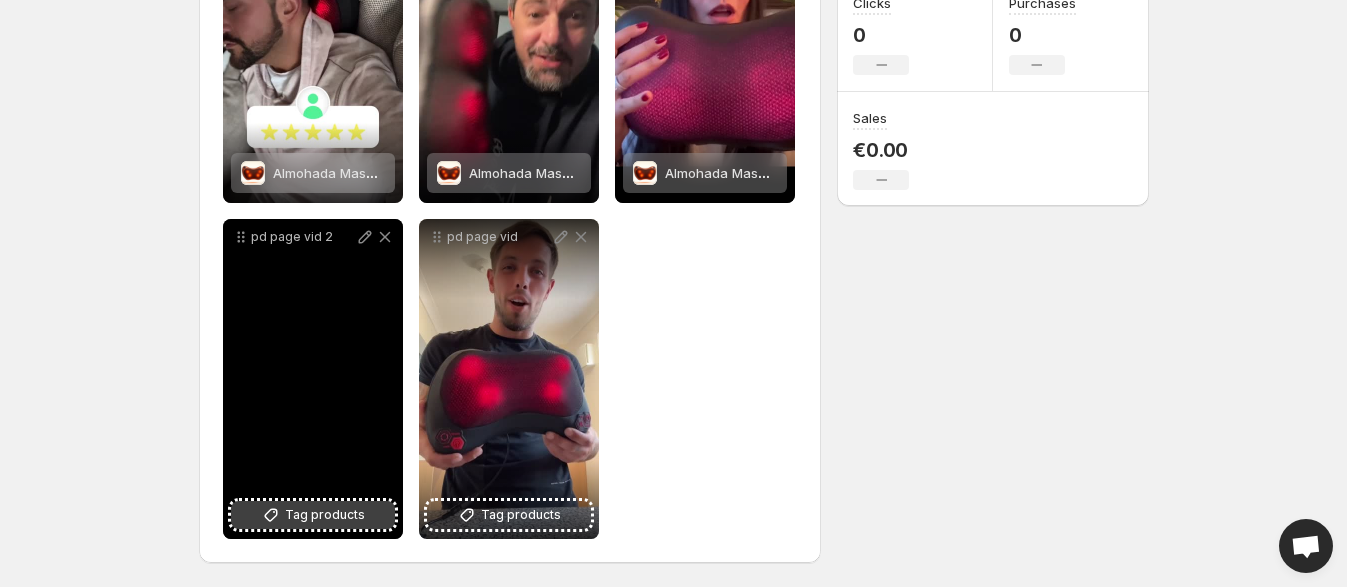 click on "Tag products" at bounding box center [325, 515] 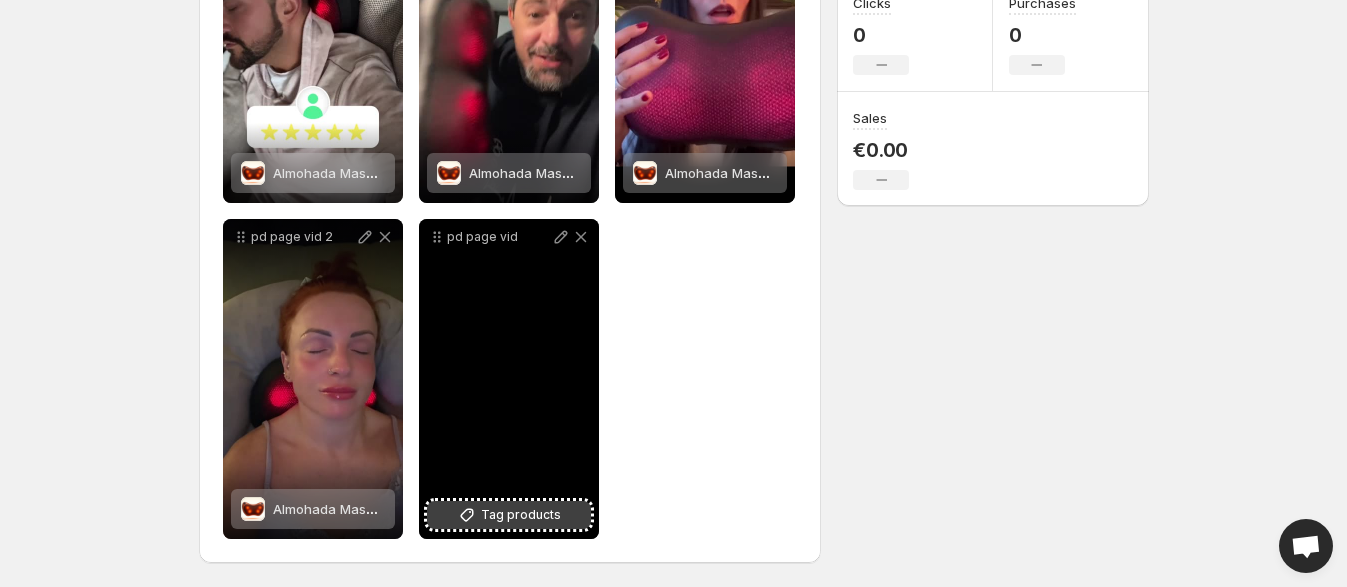 click on "Tag products" at bounding box center (521, 515) 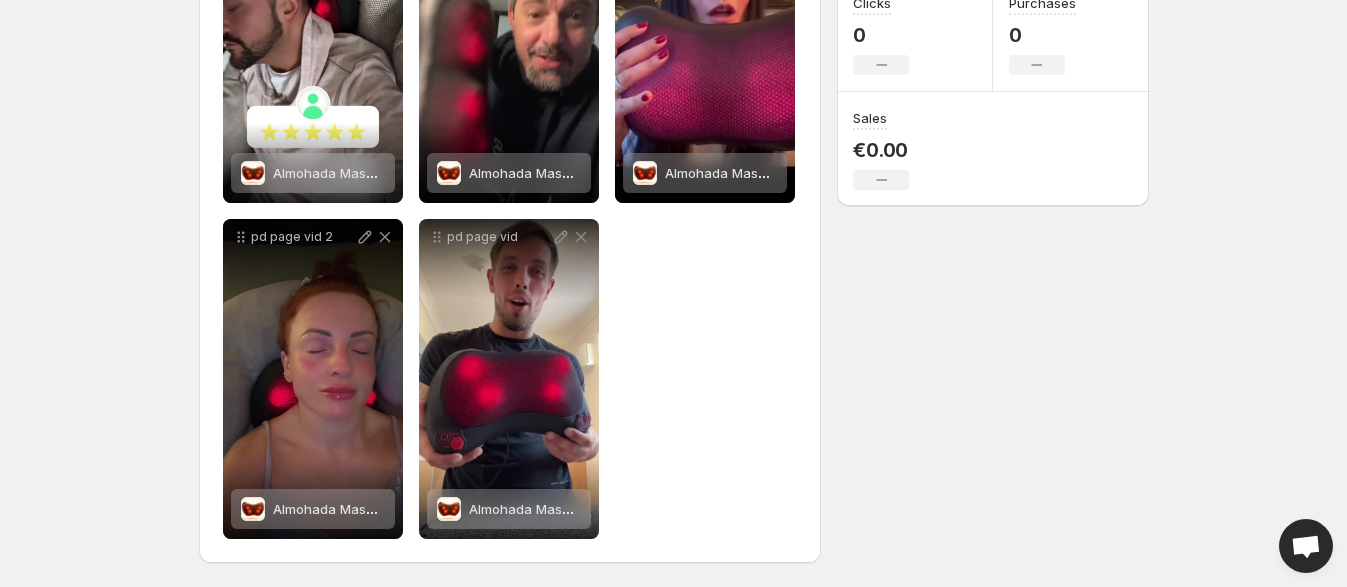 scroll, scrollTop: 0, scrollLeft: 0, axis: both 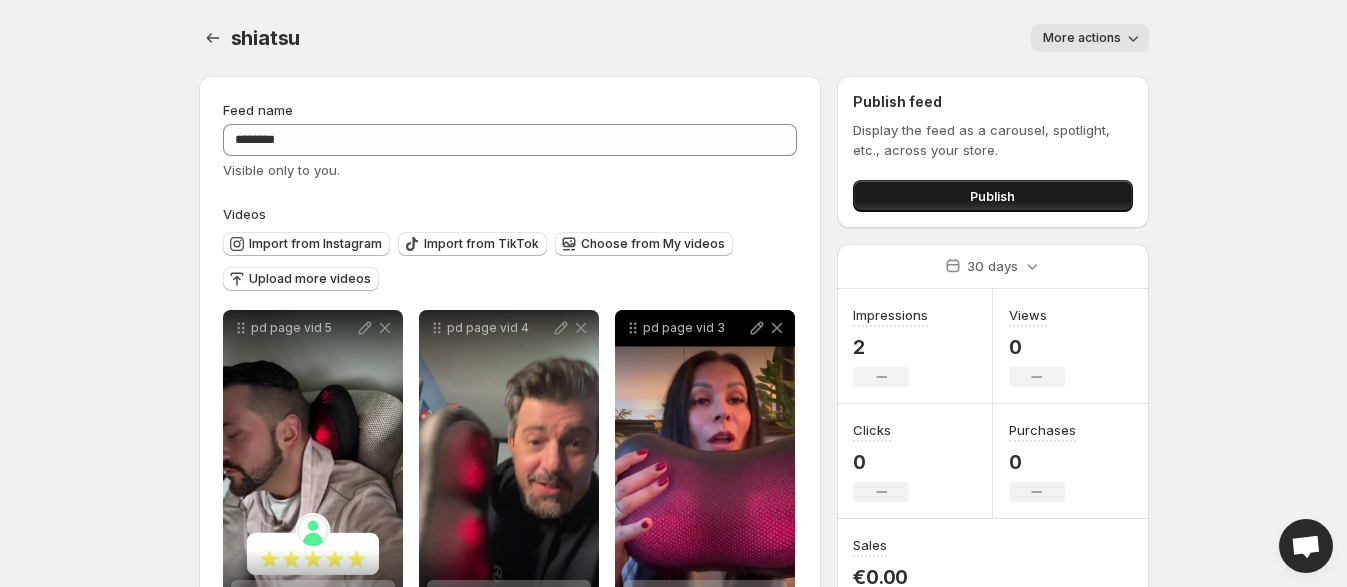 click on "Publish" at bounding box center (992, 196) 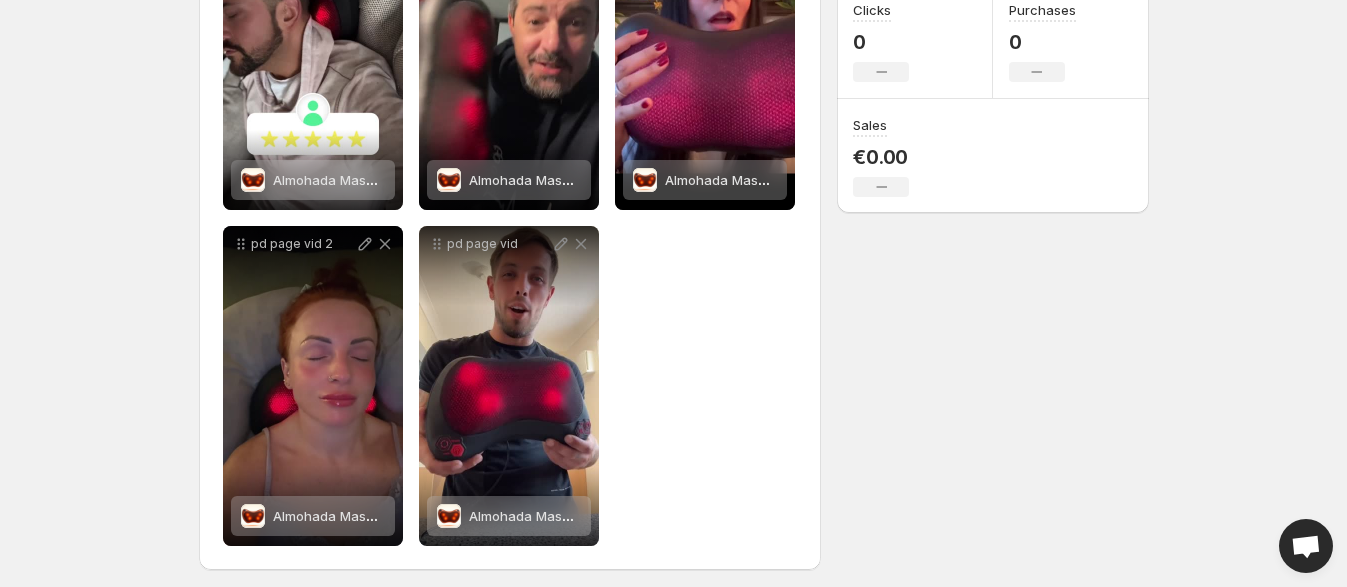 scroll, scrollTop: 0, scrollLeft: 0, axis: both 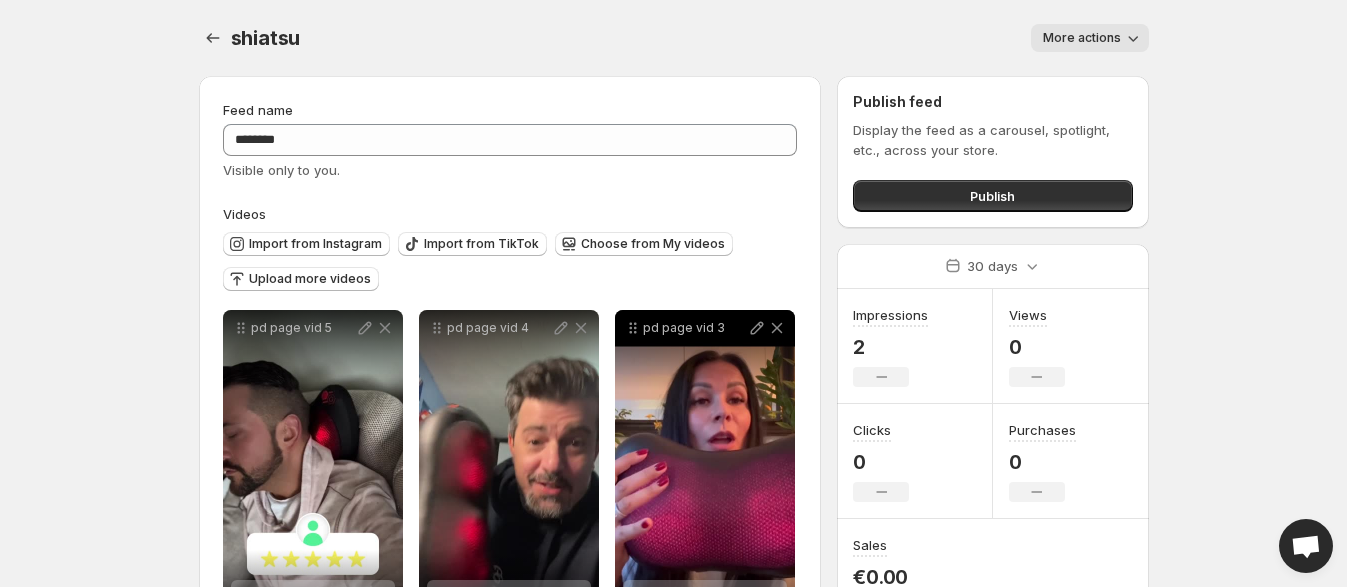click on "More actions" at bounding box center [1082, 38] 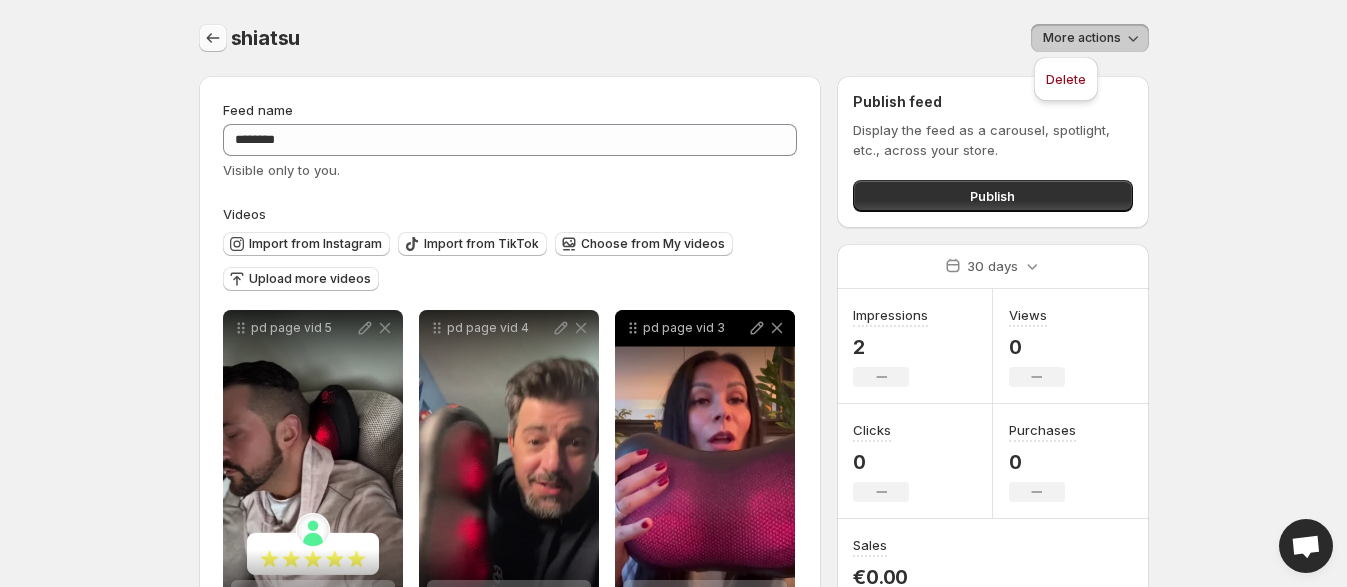 click 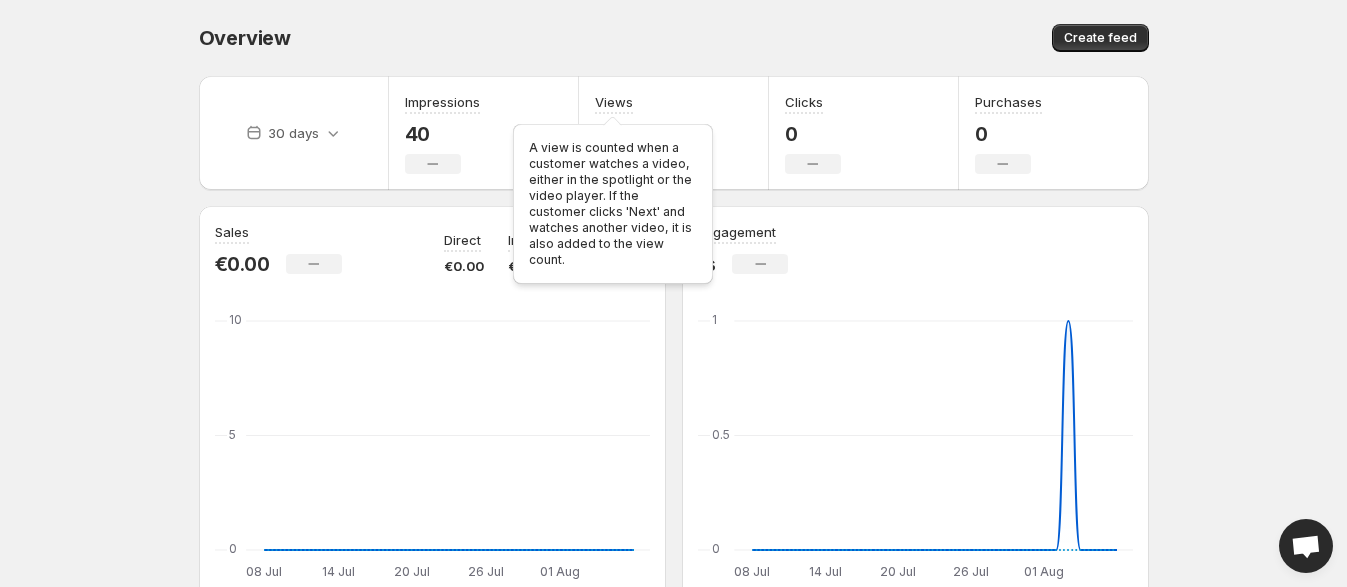 scroll, scrollTop: 625, scrollLeft: 0, axis: vertical 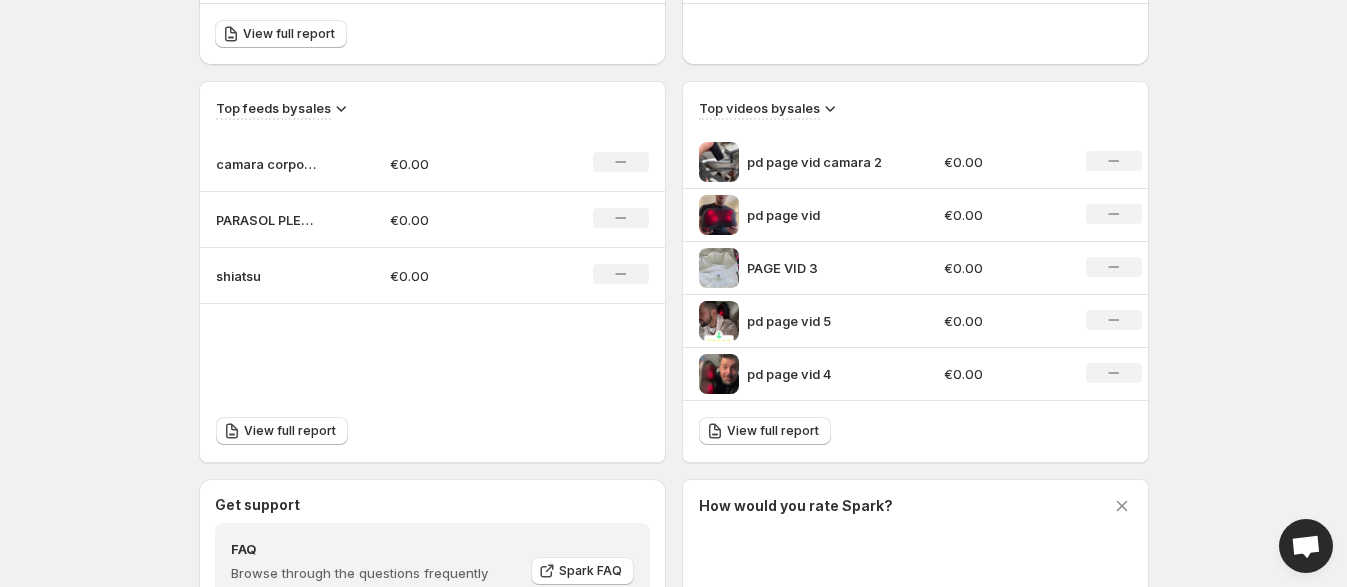 click on "shiatsu" at bounding box center [287, 276] 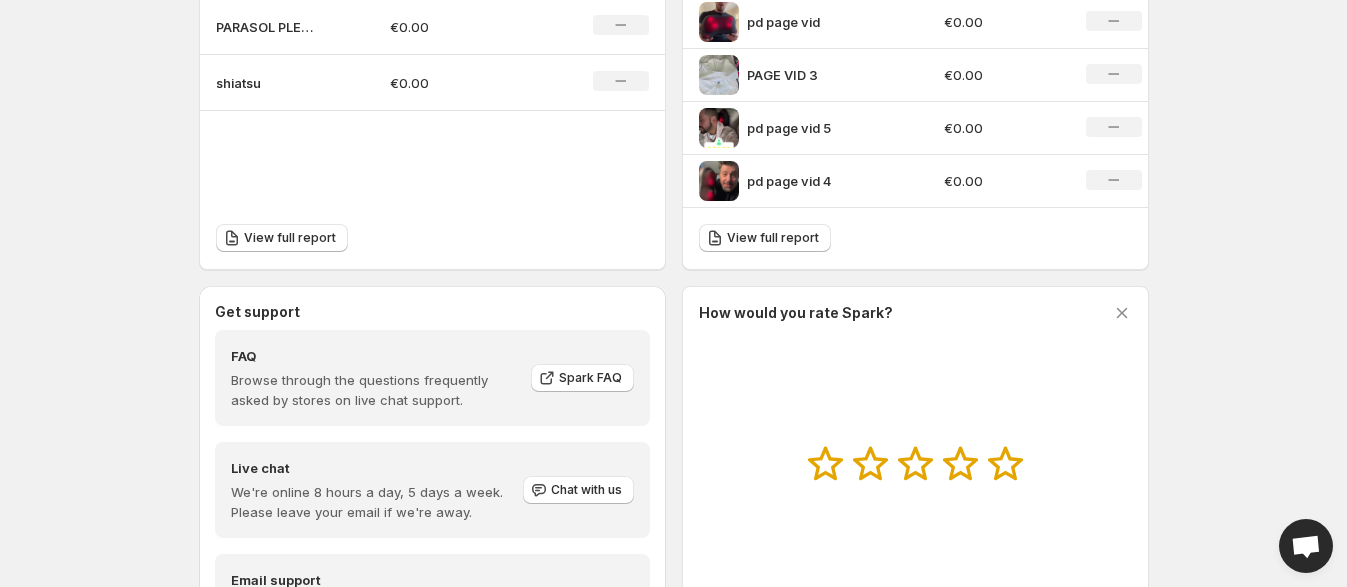 scroll, scrollTop: 569, scrollLeft: 0, axis: vertical 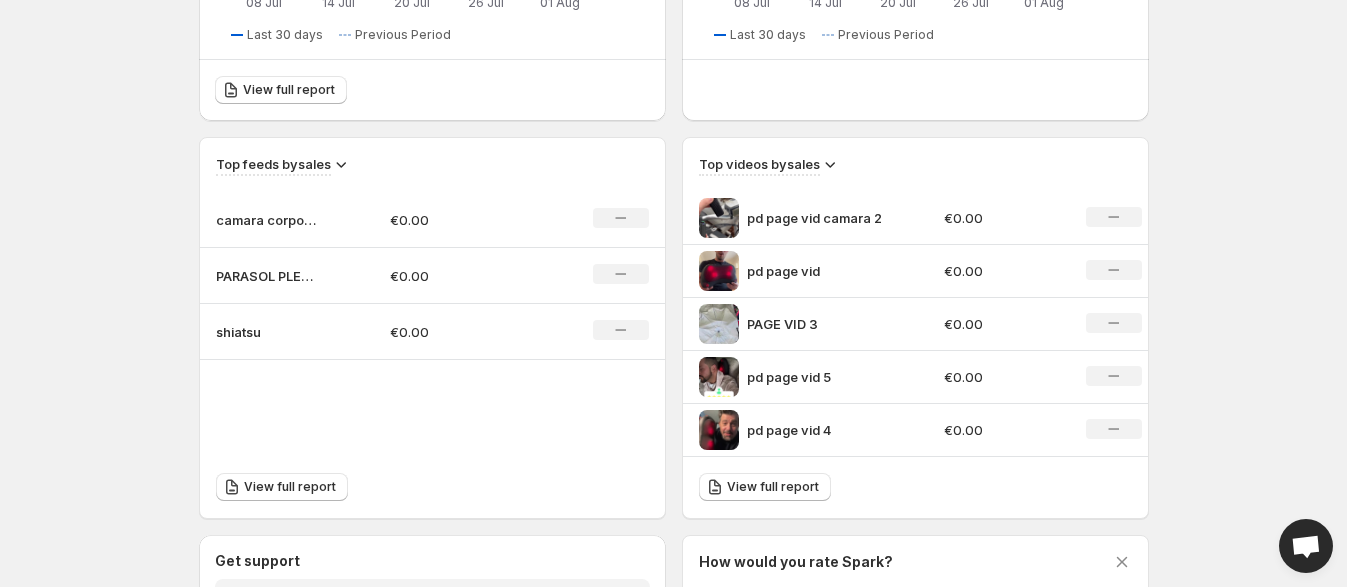 click on "shiatsu" at bounding box center [266, 332] 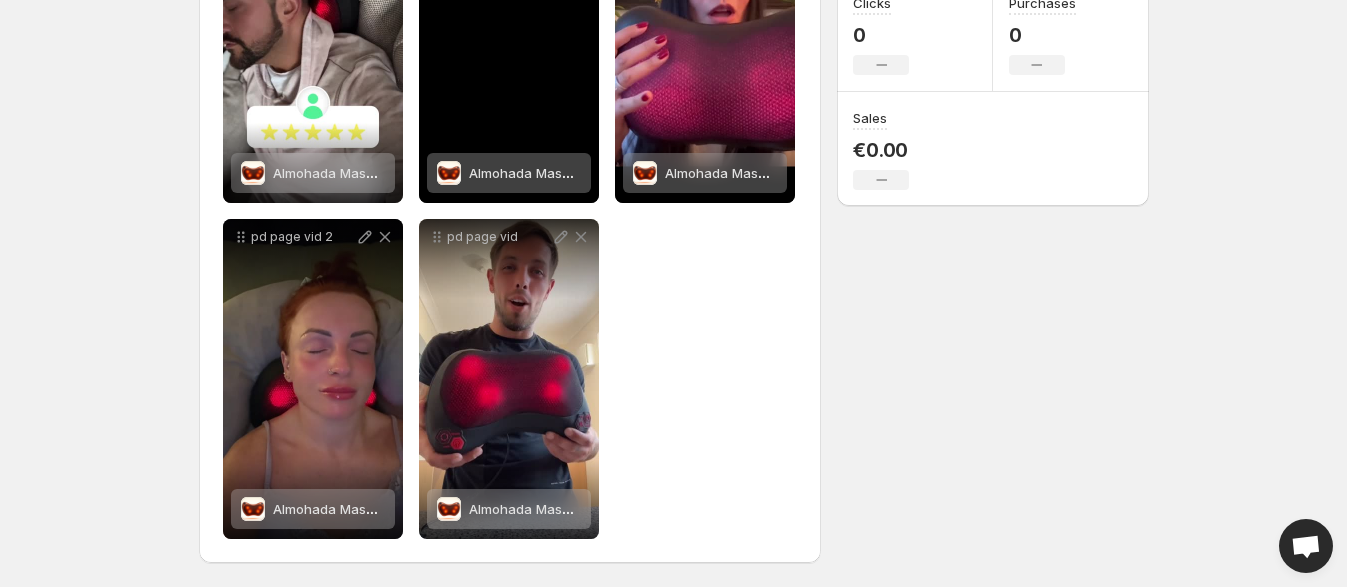 scroll, scrollTop: 0, scrollLeft: 0, axis: both 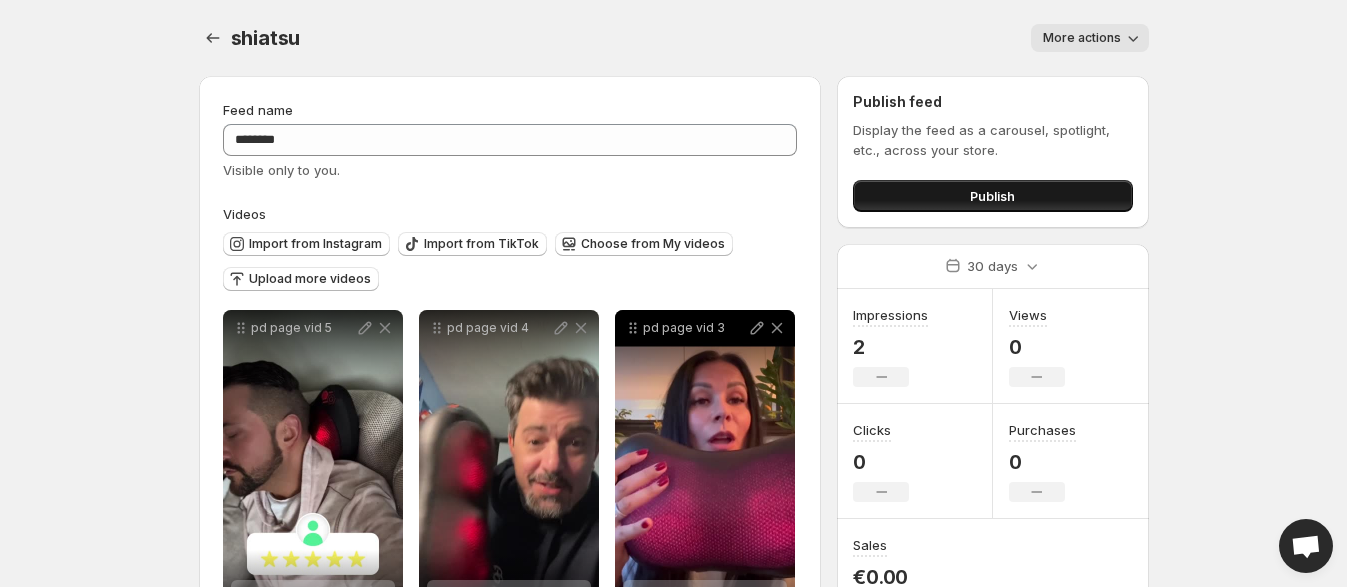 click on "Publish" at bounding box center [992, 196] 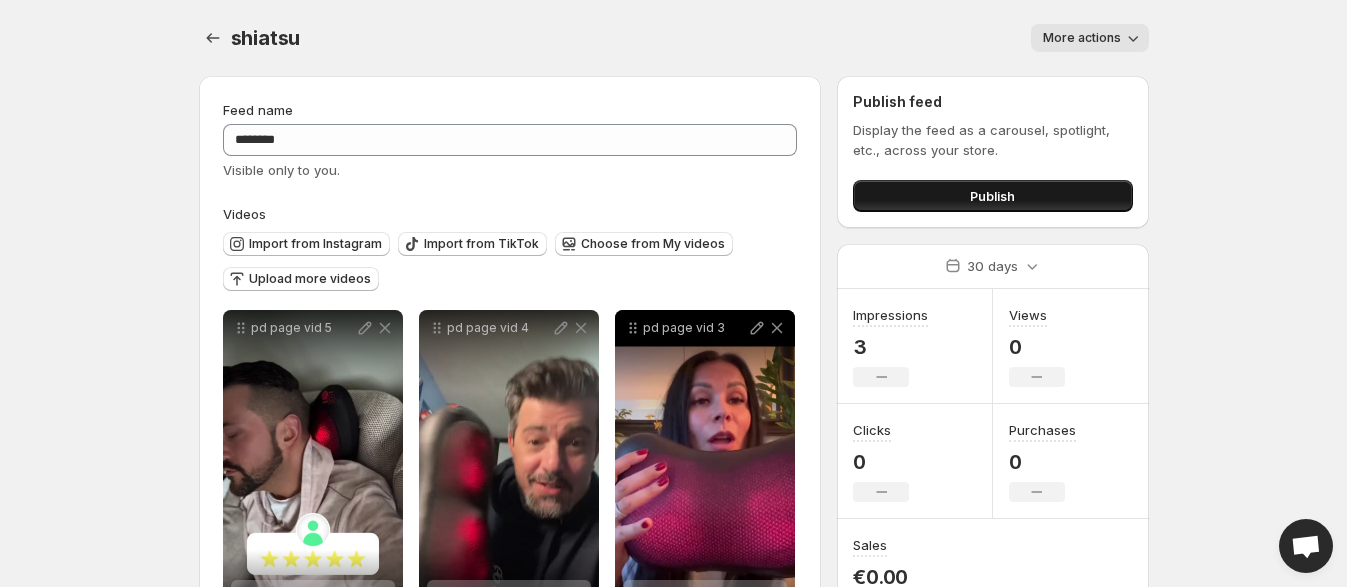 click on "Publish" at bounding box center [992, 196] 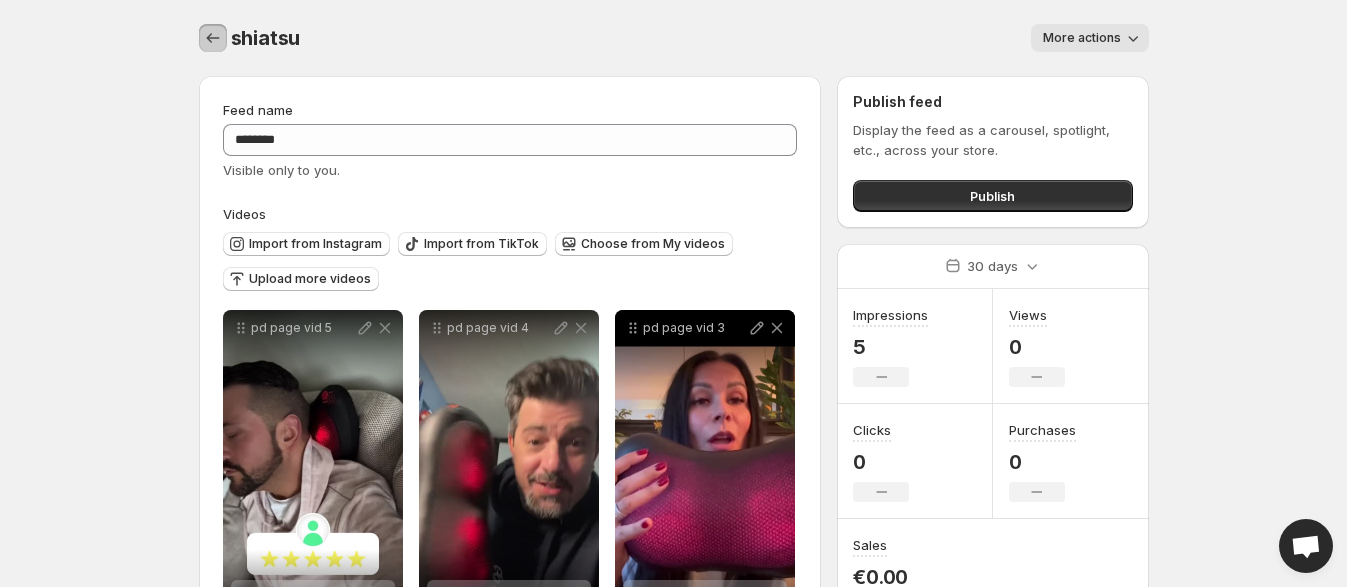 click at bounding box center (213, 38) 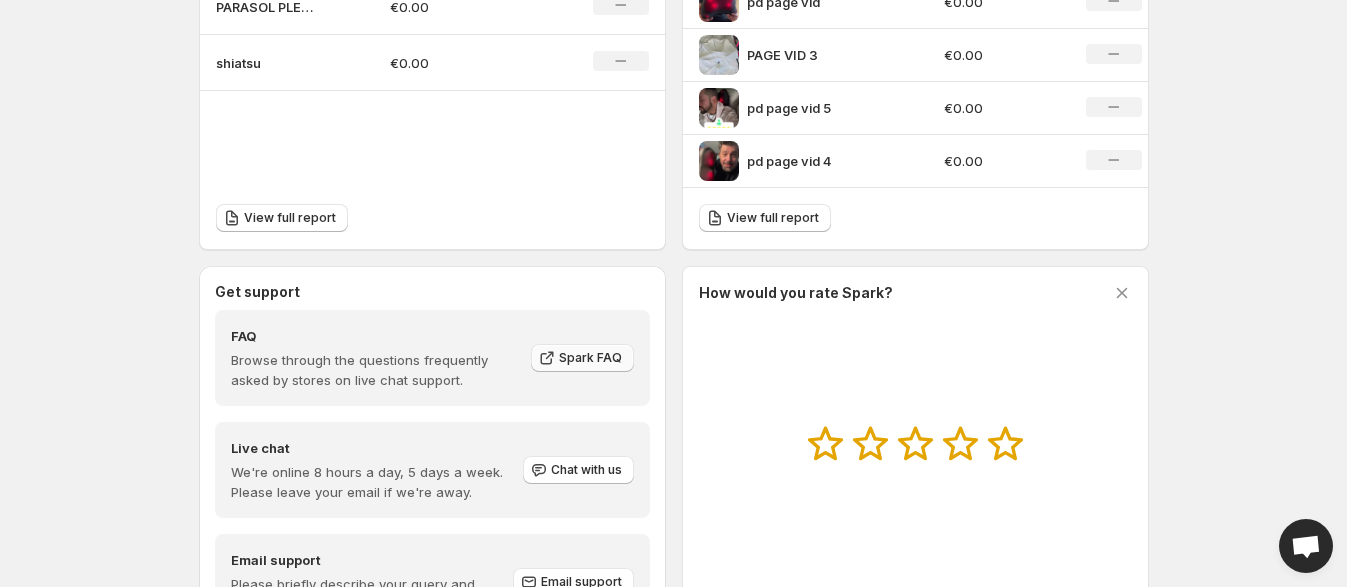 scroll, scrollTop: 569, scrollLeft: 0, axis: vertical 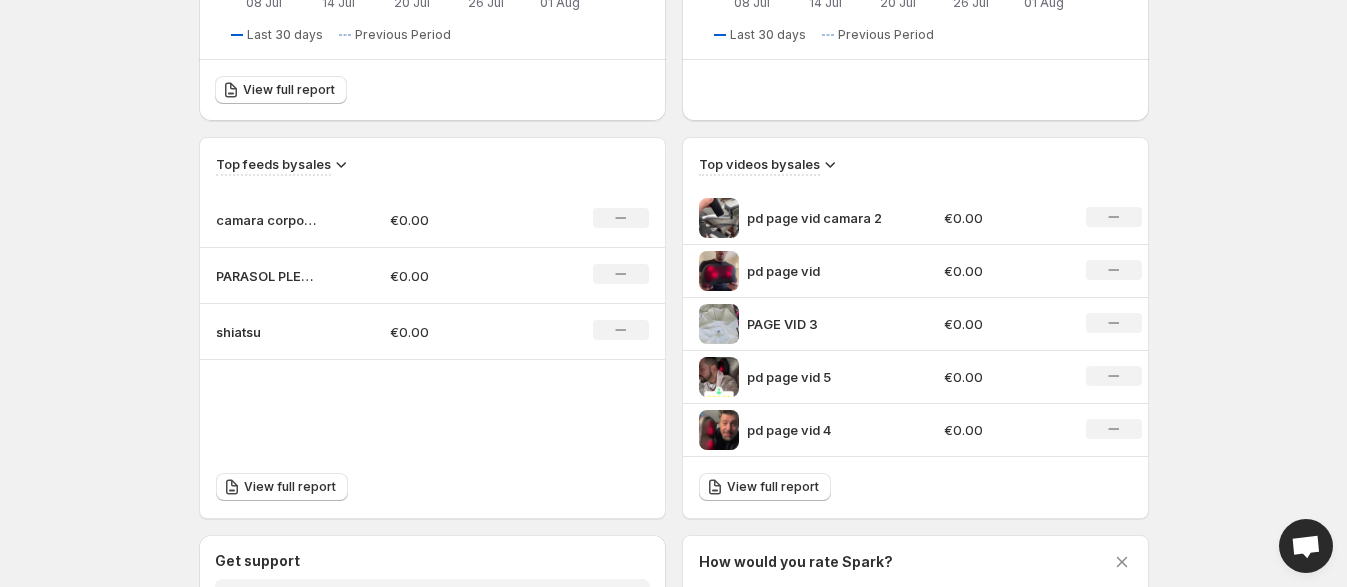 click on "€0.00" at bounding box center [461, 332] 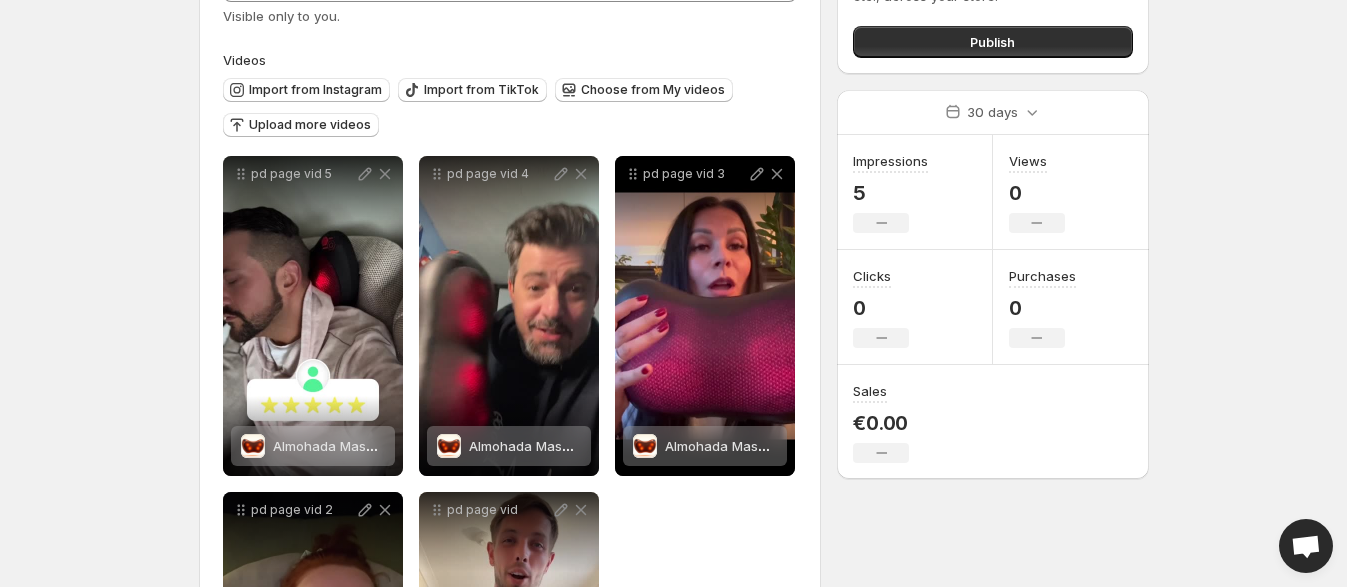 scroll, scrollTop: 0, scrollLeft: 0, axis: both 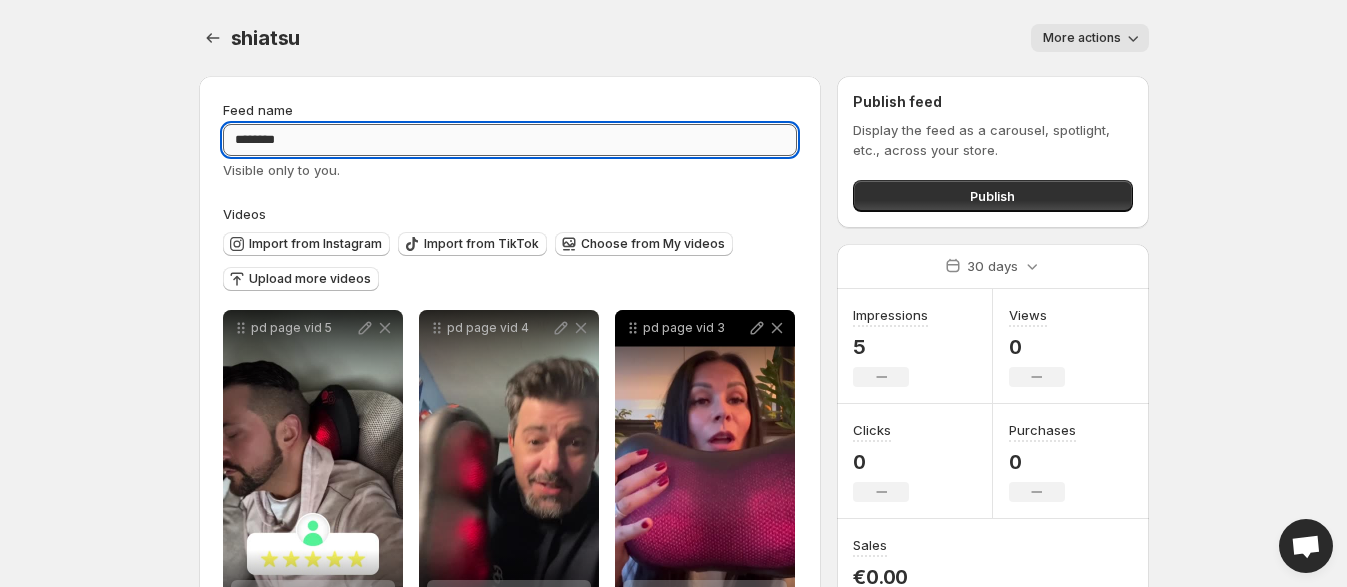 click on "*******" at bounding box center [510, 140] 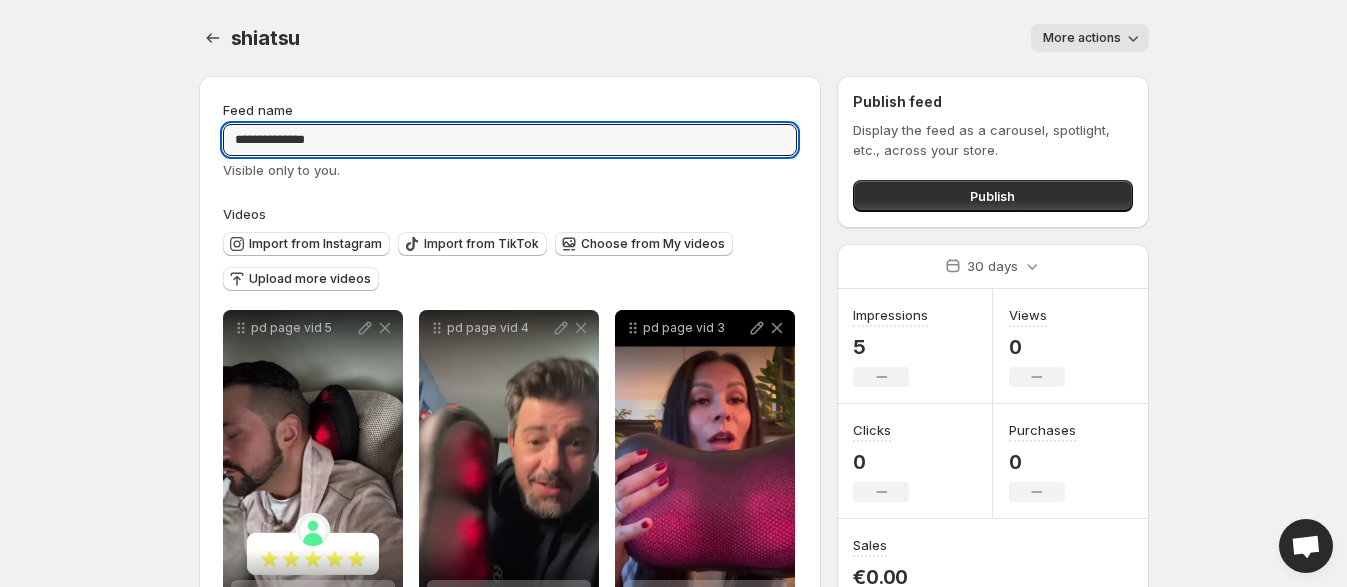 type on "**********" 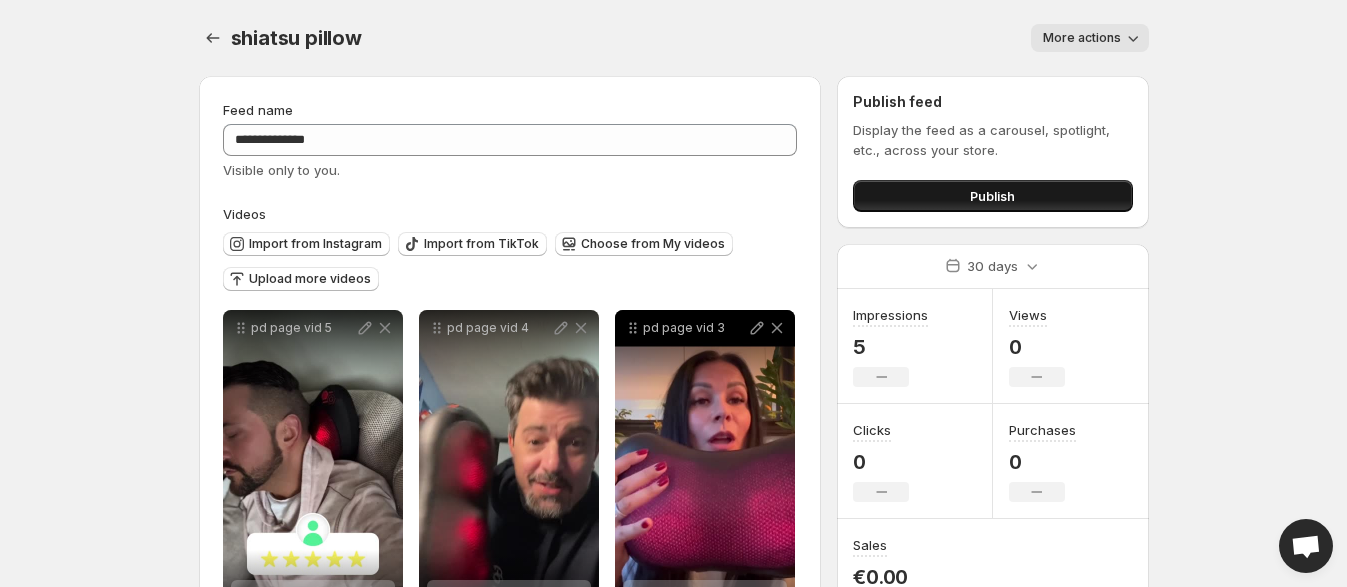 click on "Publish" at bounding box center [992, 196] 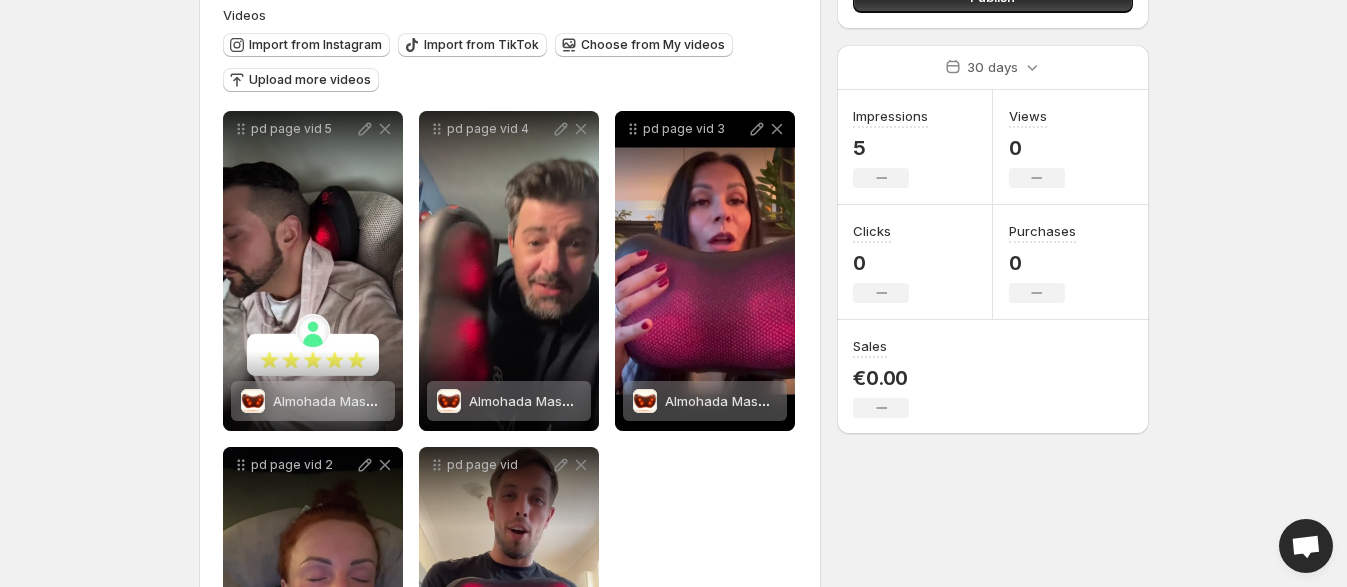 scroll, scrollTop: 429, scrollLeft: 0, axis: vertical 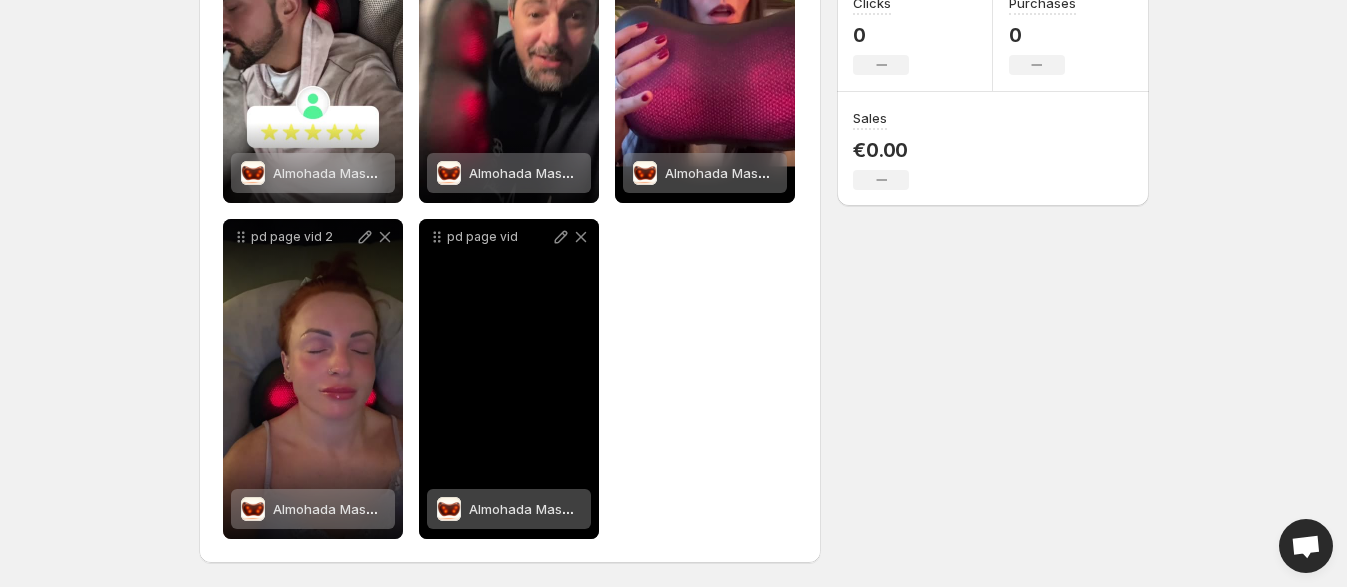 click on "Almohada Masajeador Shiatsu" at bounding box center [564, 509] 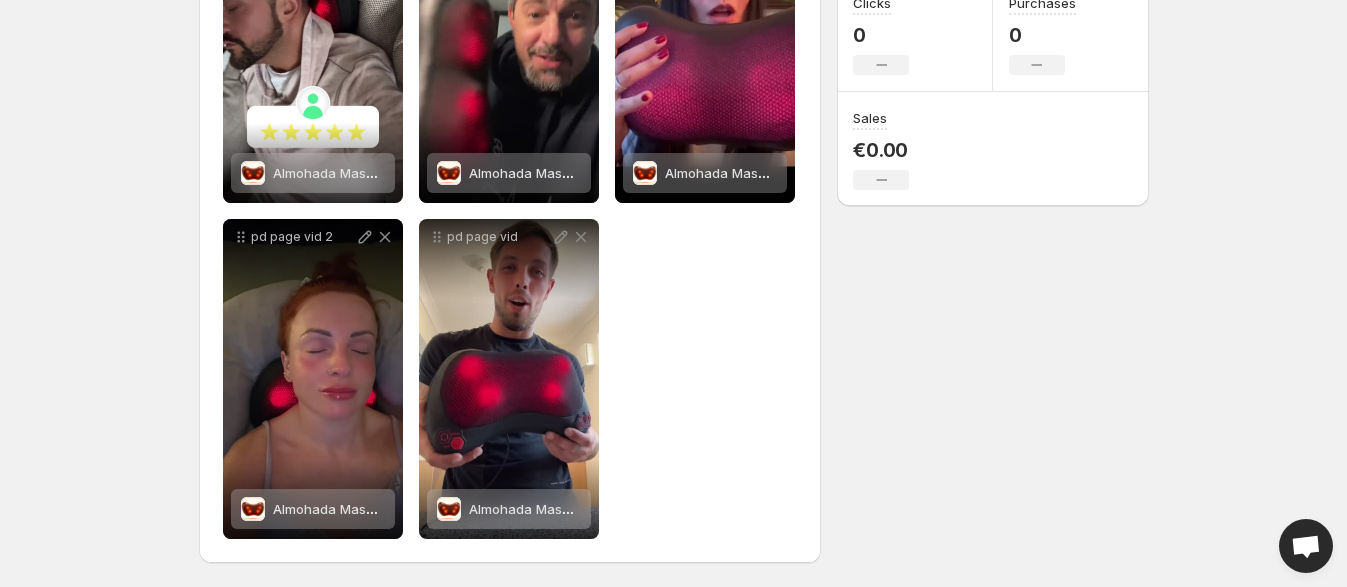 scroll, scrollTop: 0, scrollLeft: 0, axis: both 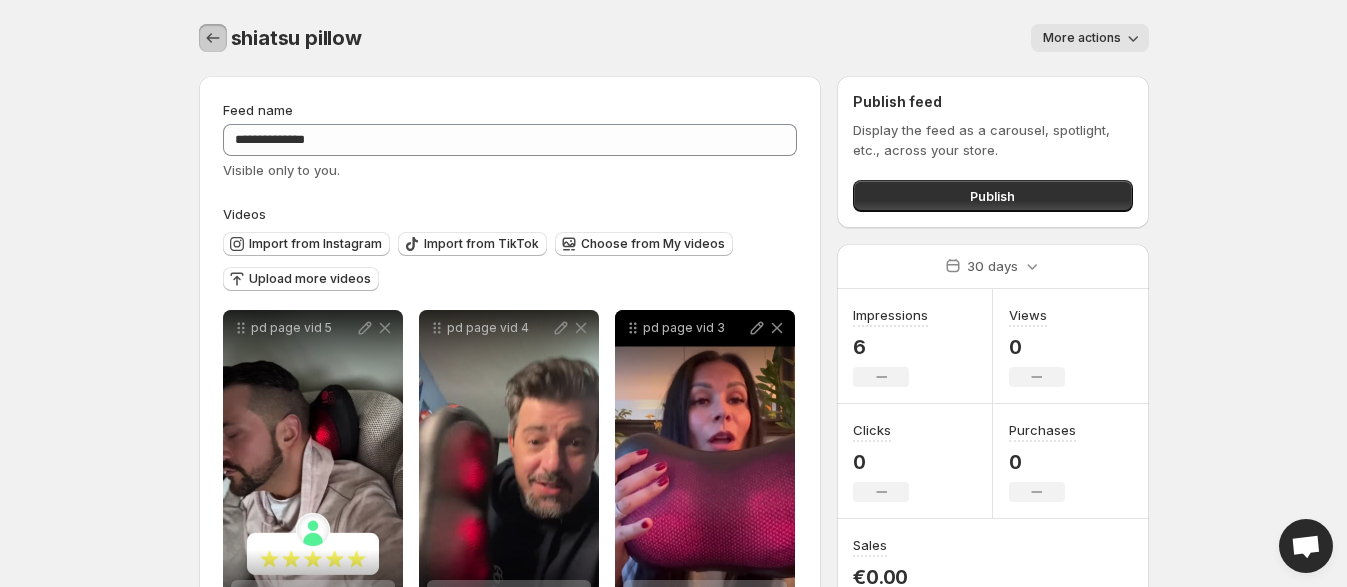 click 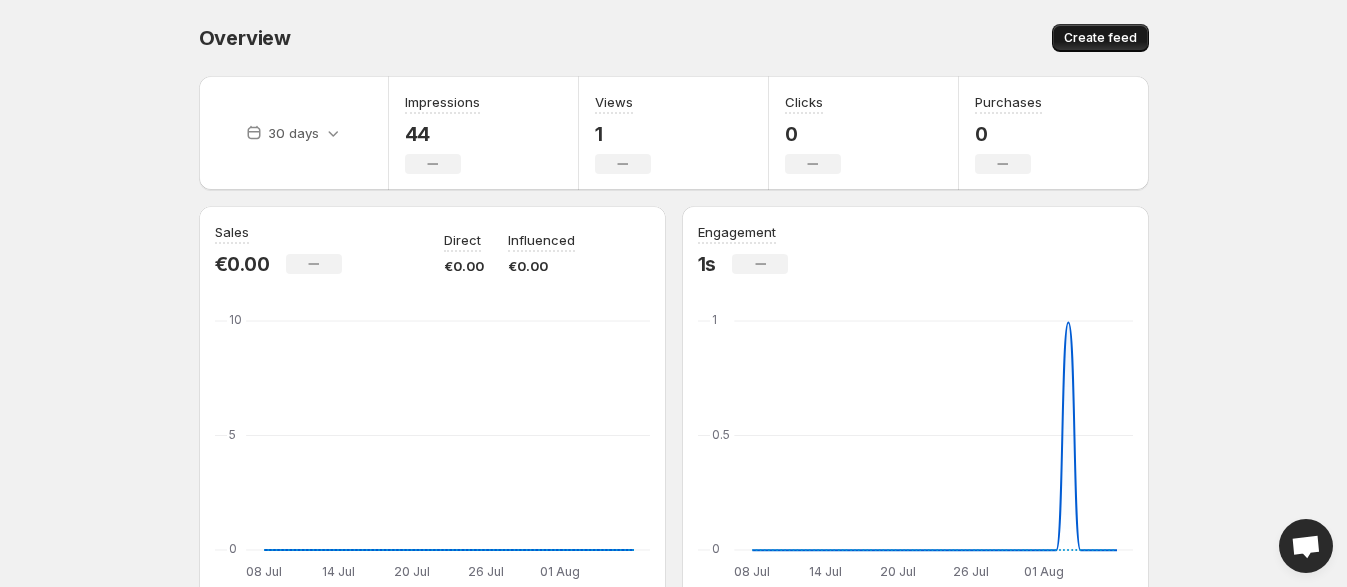 click on "Create feed" at bounding box center [1100, 38] 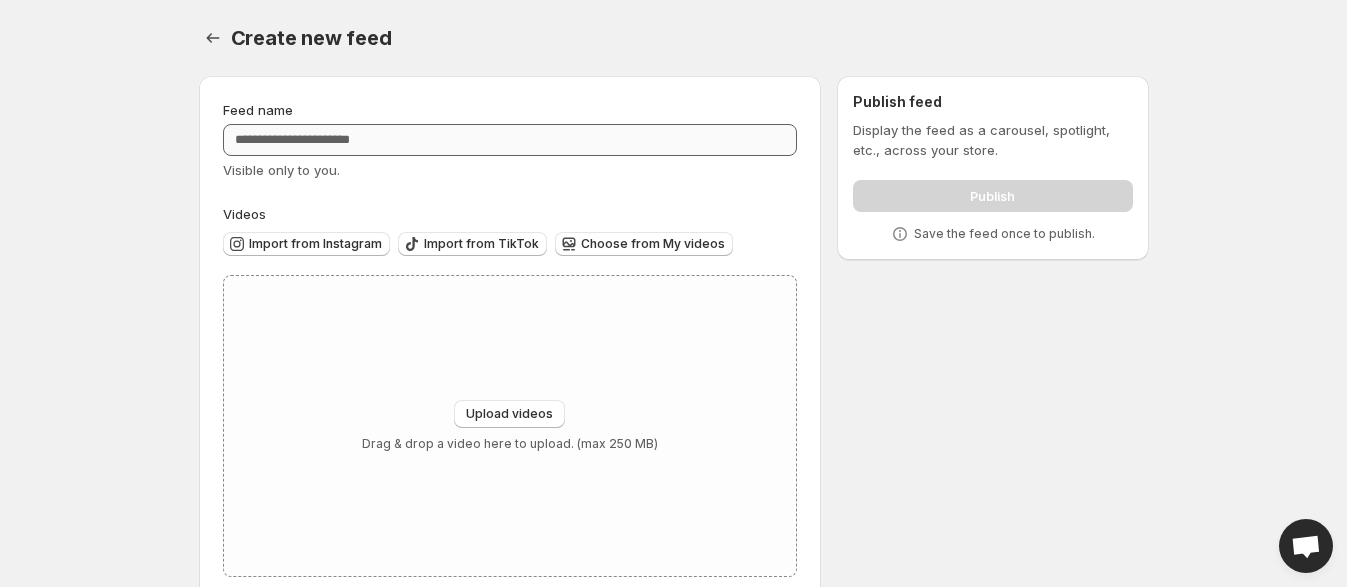click on "Feed name Visible only to you." at bounding box center (510, 140) 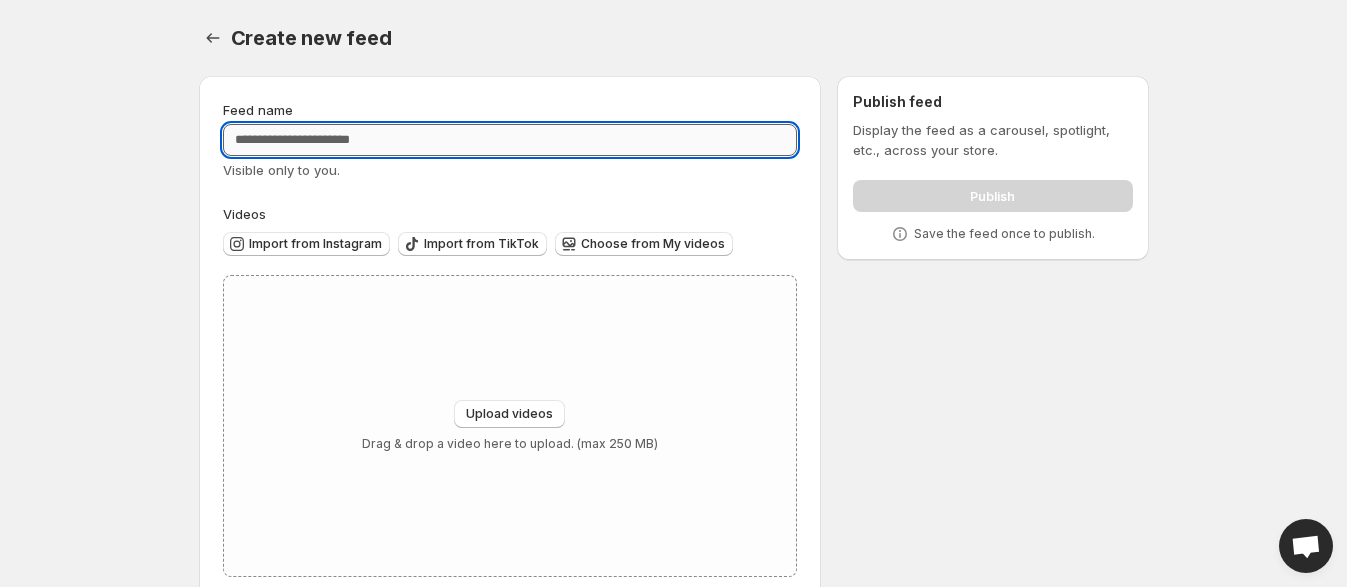 click on "Feed name" at bounding box center (510, 140) 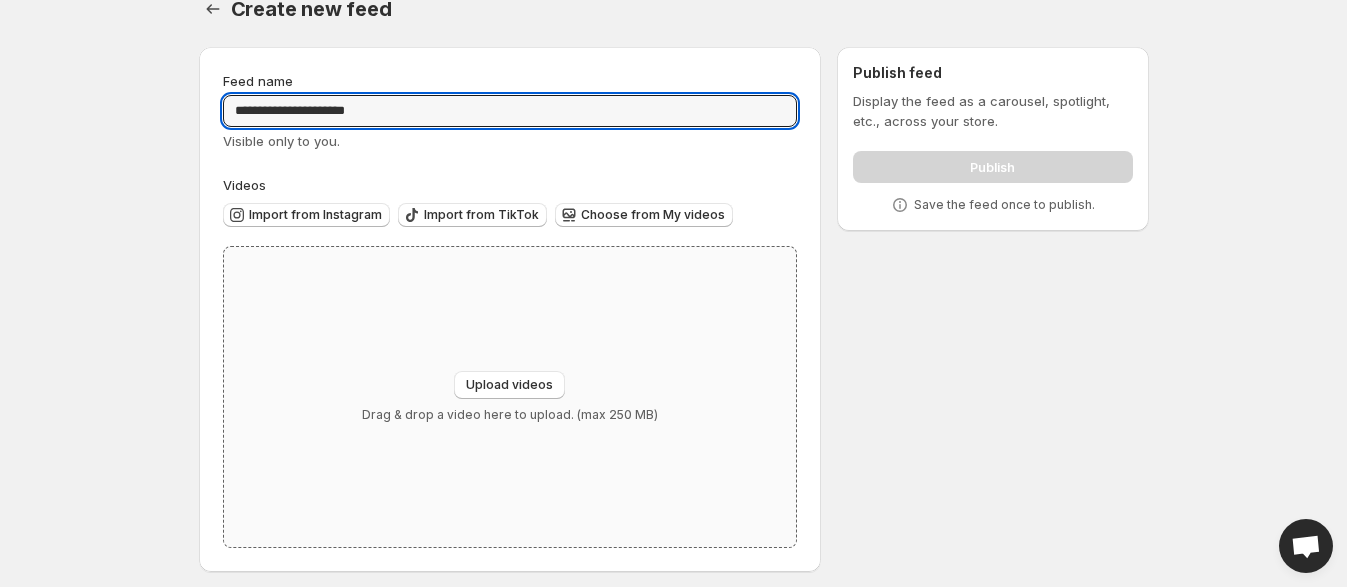 scroll, scrollTop: 39, scrollLeft: 0, axis: vertical 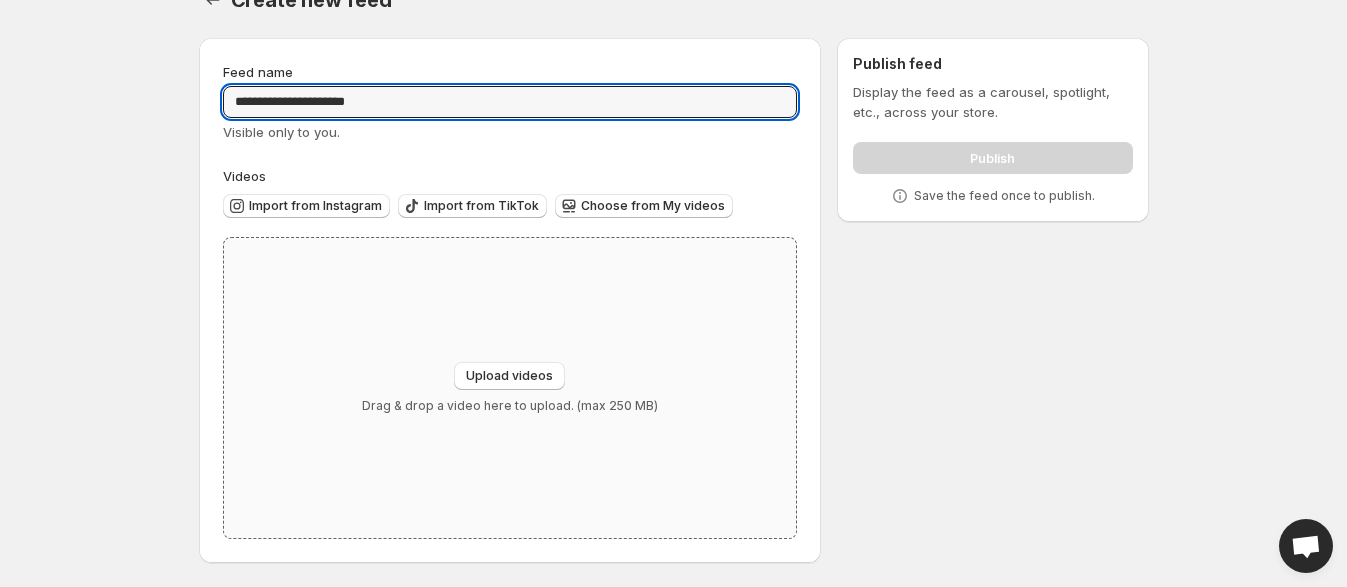 type on "**********" 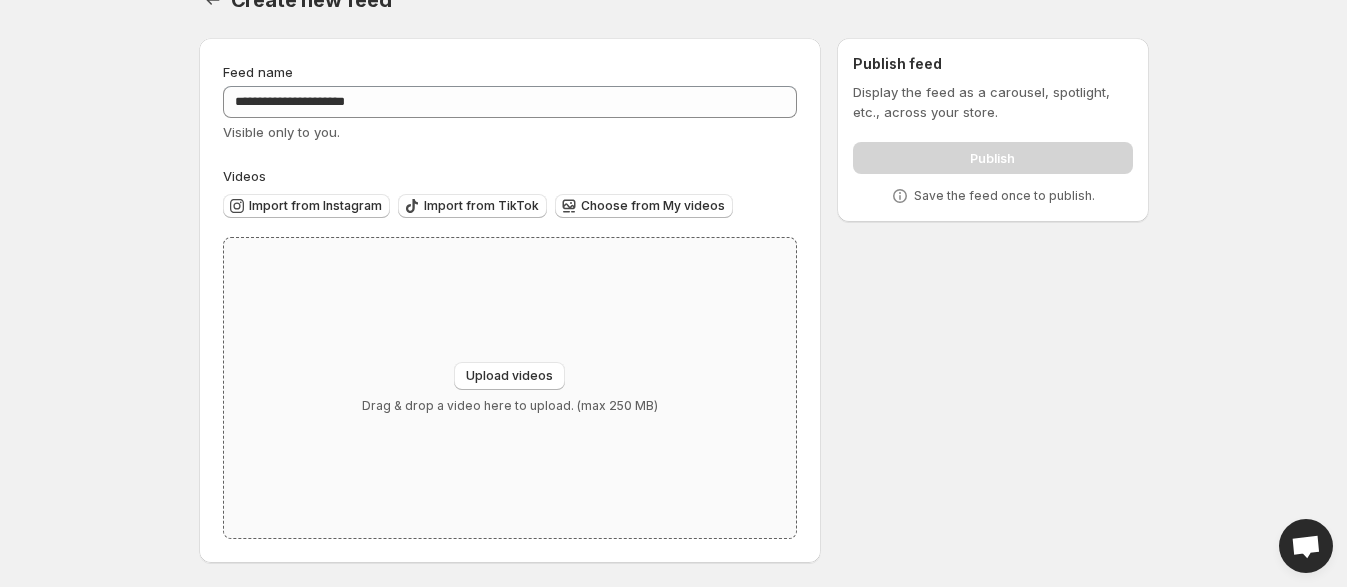 click on "Upload videos Drag & drop a video here to upload. (max 250 MB)" at bounding box center (510, 388) 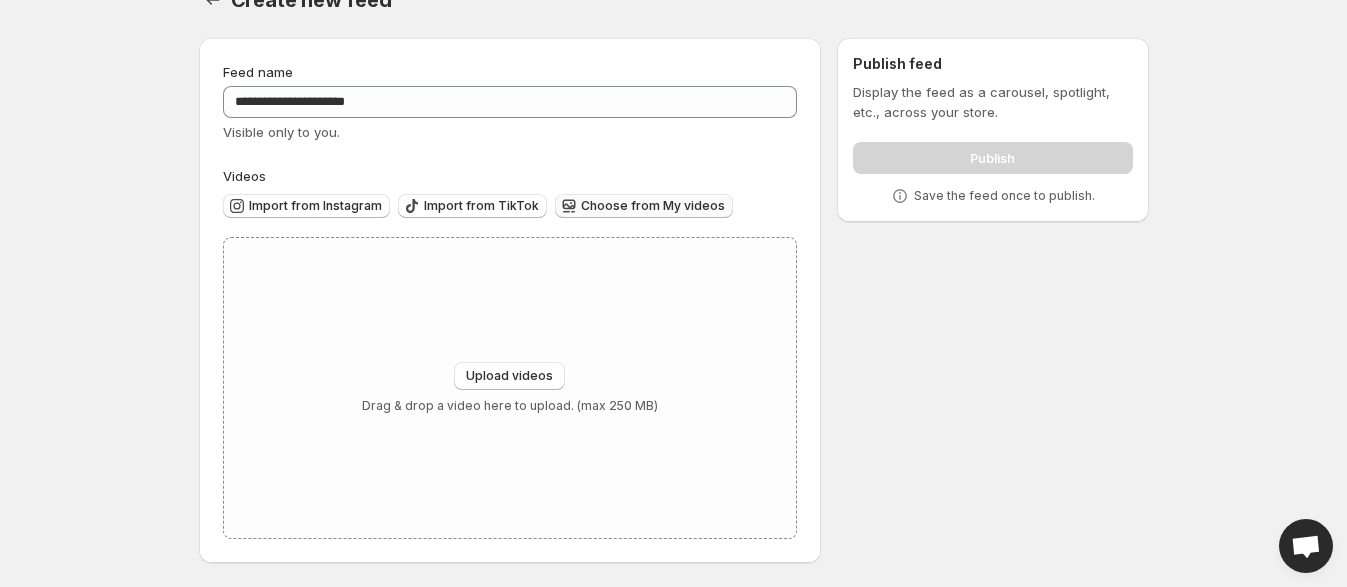 click on "Choose from My videos" at bounding box center [644, 206] 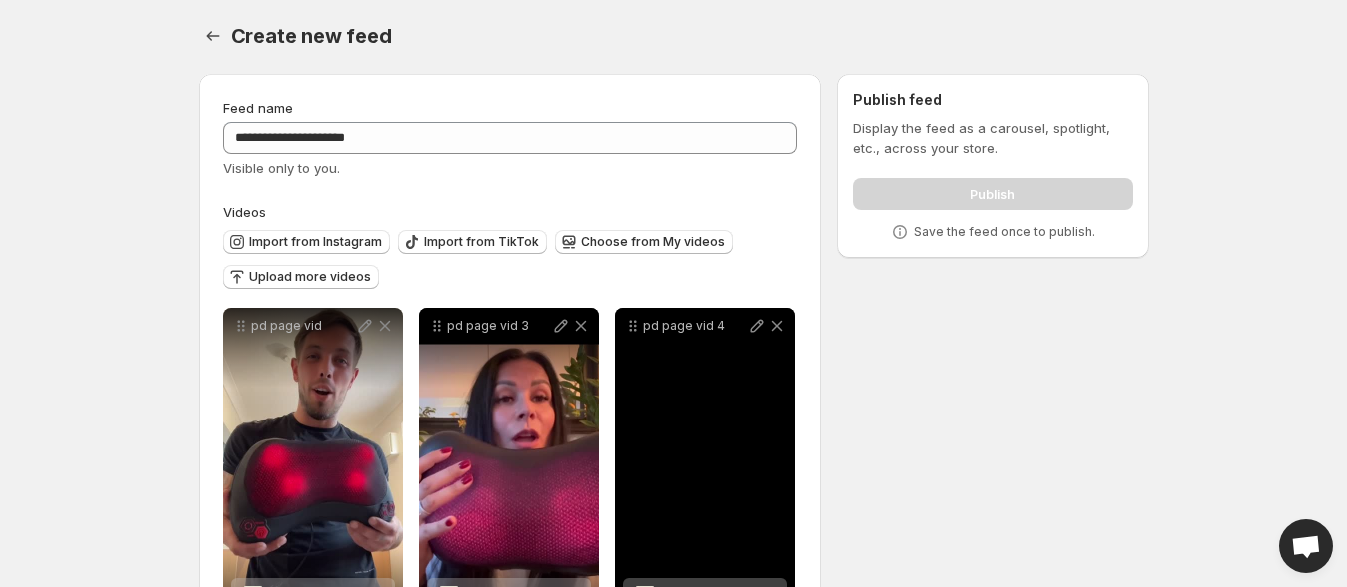 scroll, scrollTop: 0, scrollLeft: 0, axis: both 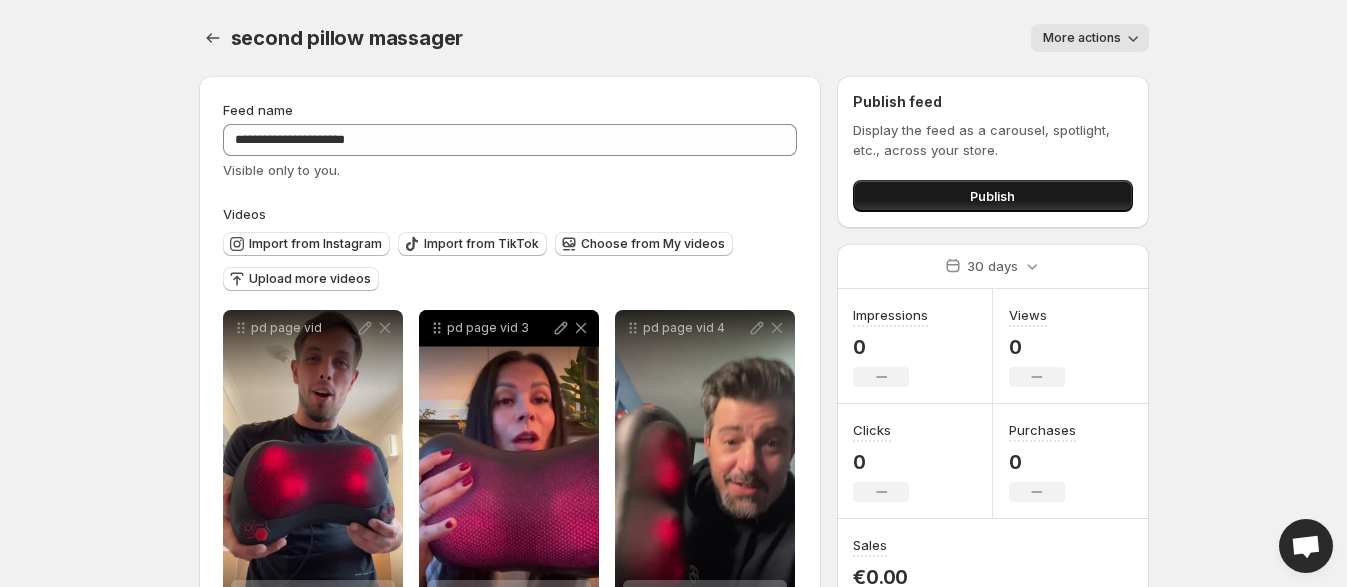 click on "Publish" at bounding box center (992, 196) 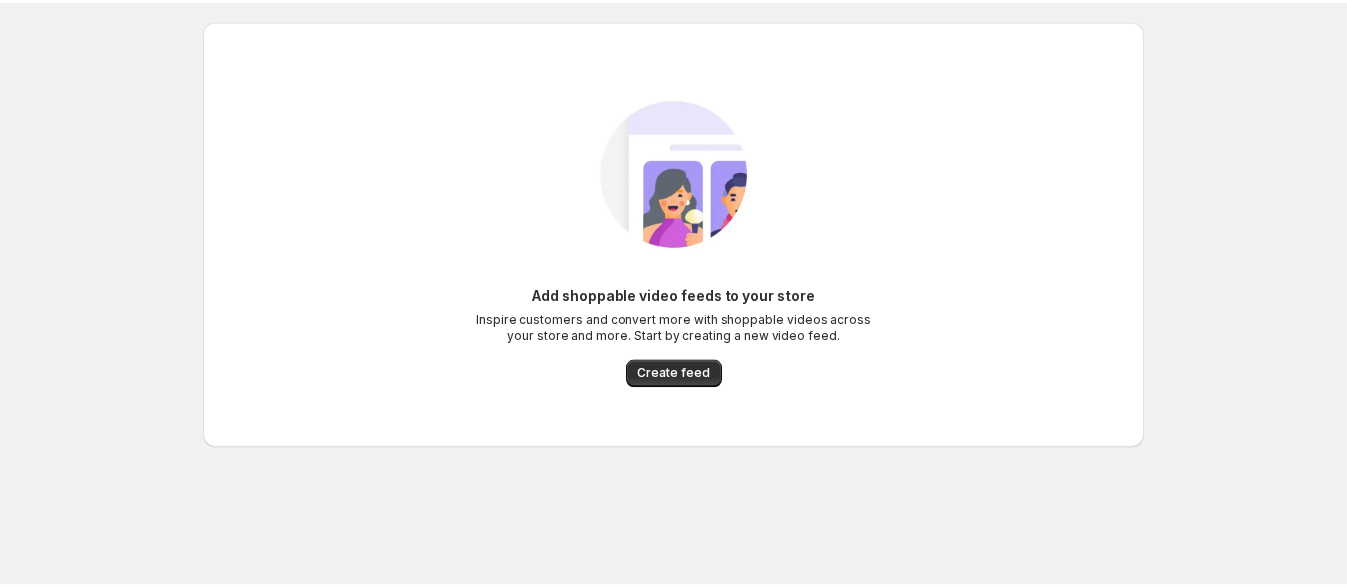 scroll, scrollTop: 0, scrollLeft: 0, axis: both 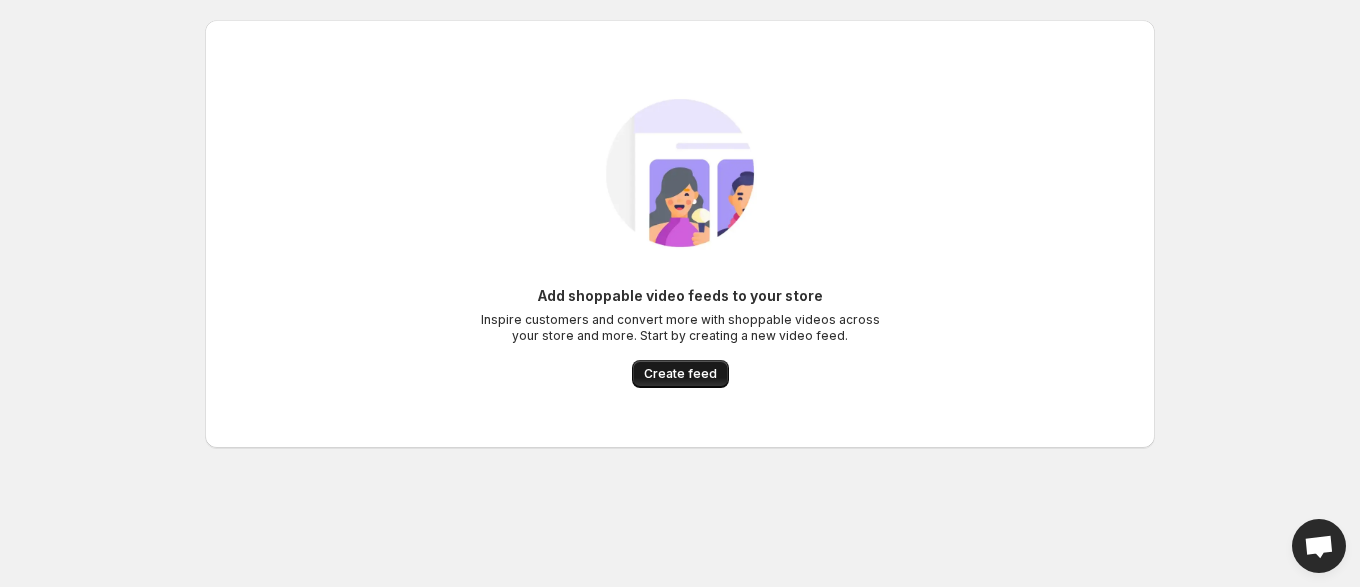 click on "Create feed" at bounding box center [680, 374] 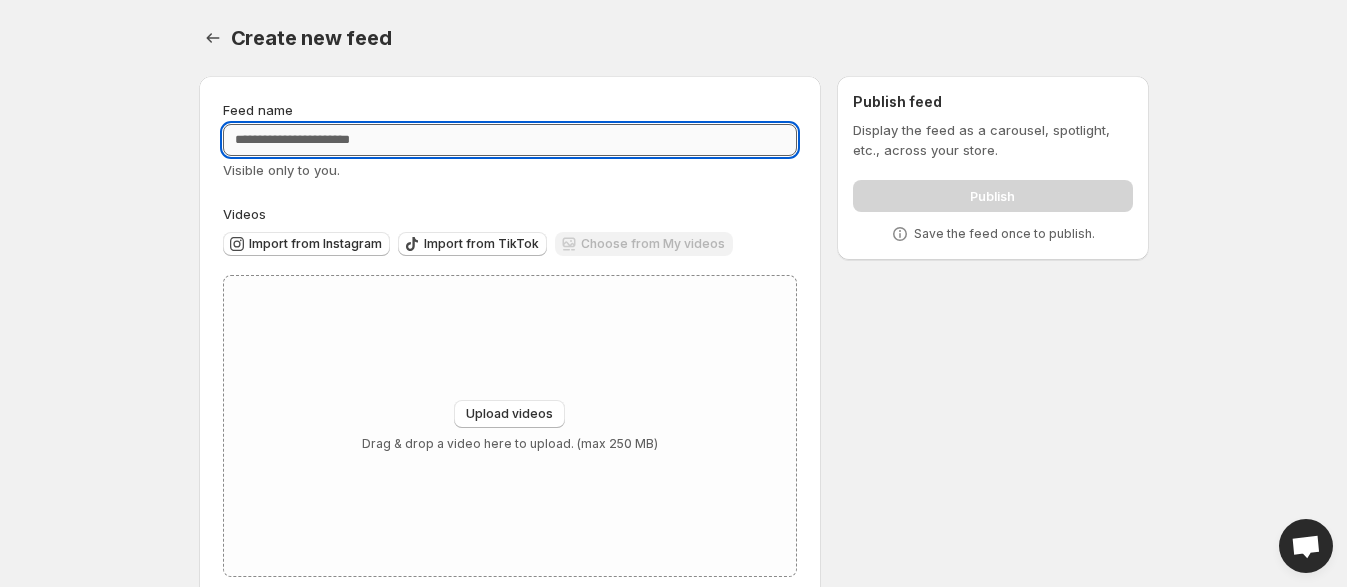 click on "Feed name" at bounding box center (510, 140) 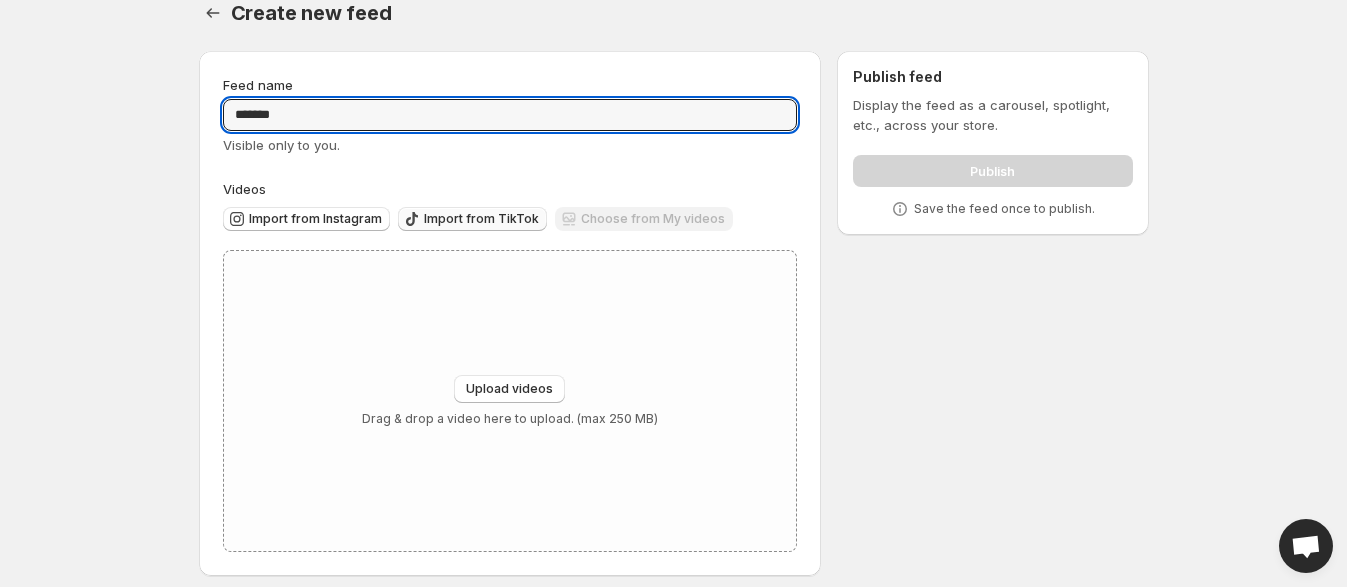 scroll, scrollTop: 39, scrollLeft: 0, axis: vertical 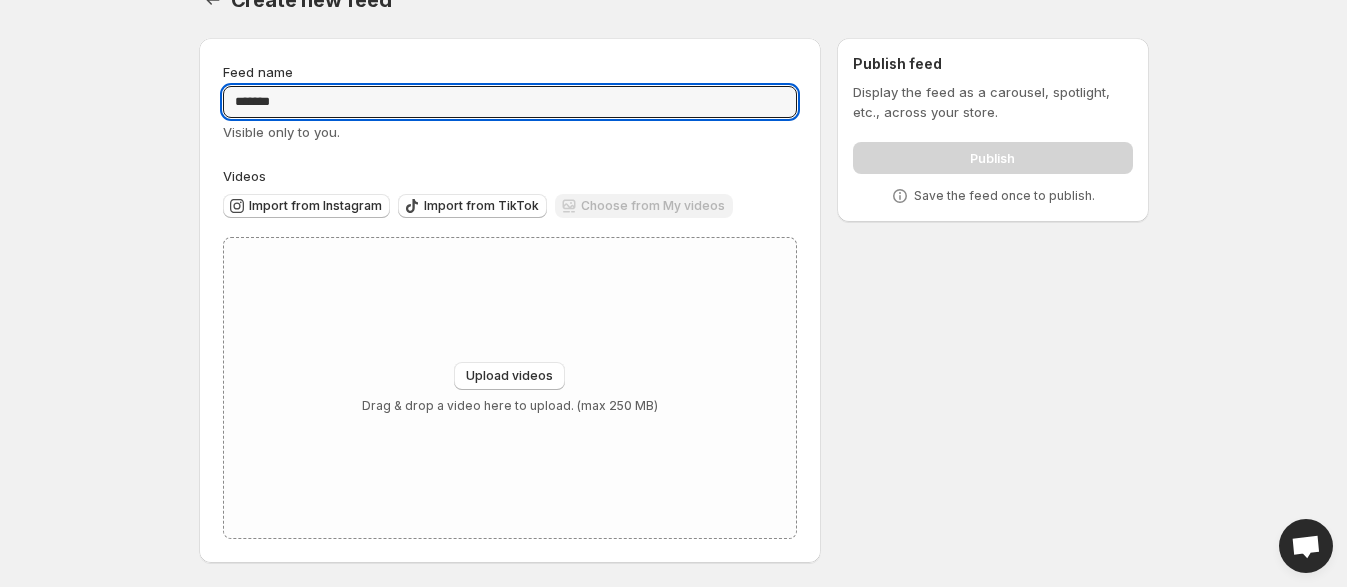 type on "******" 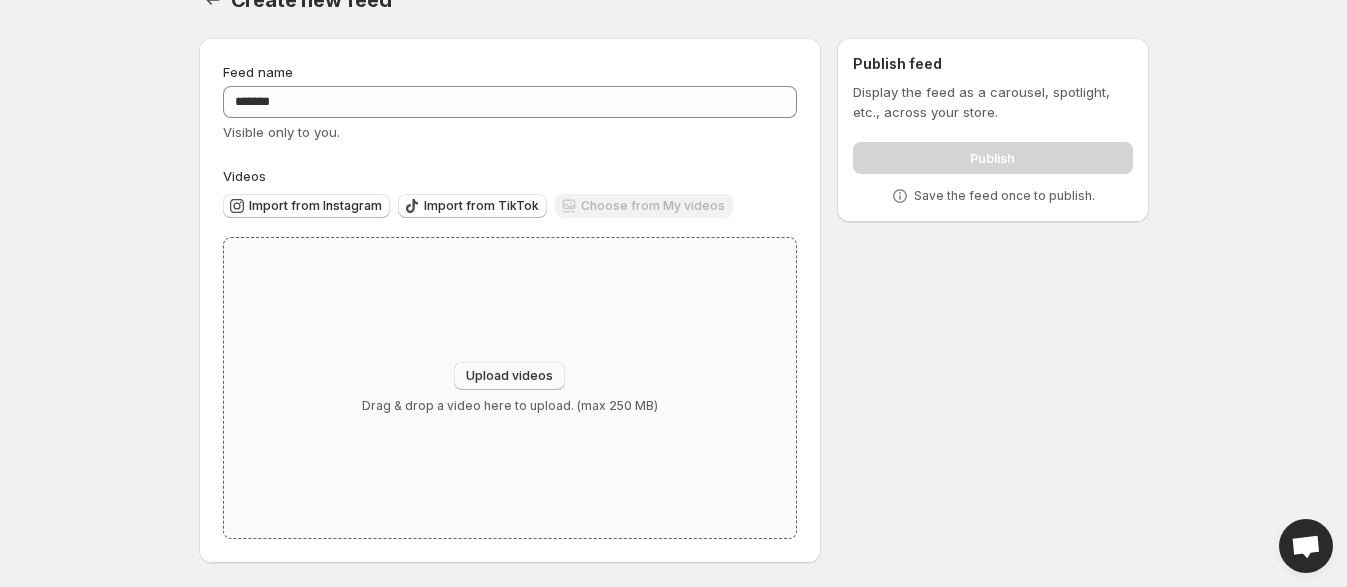 click on "Upload videos" at bounding box center [509, 376] 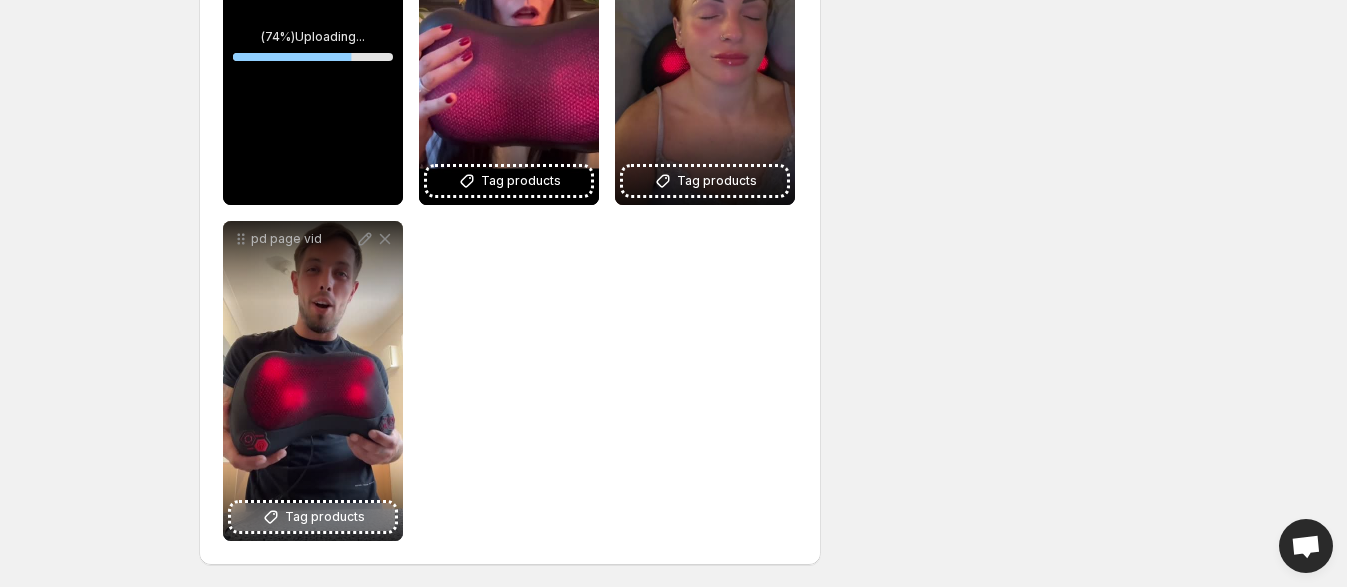 scroll, scrollTop: 429, scrollLeft: 0, axis: vertical 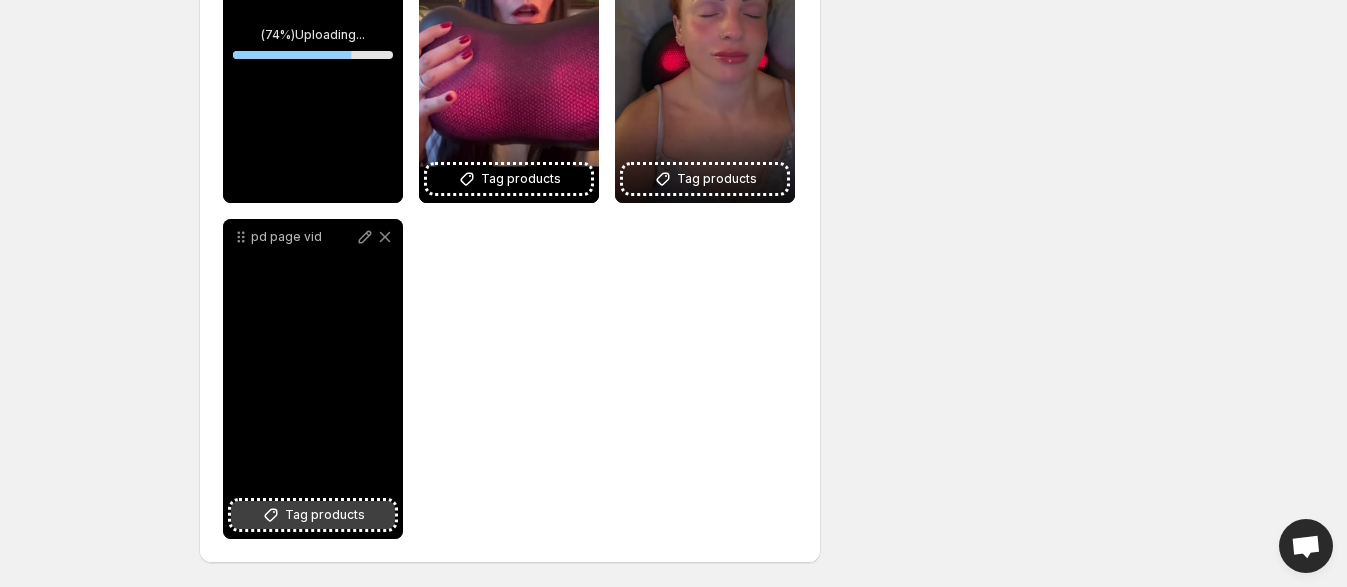 click on "Tag products" at bounding box center (325, 515) 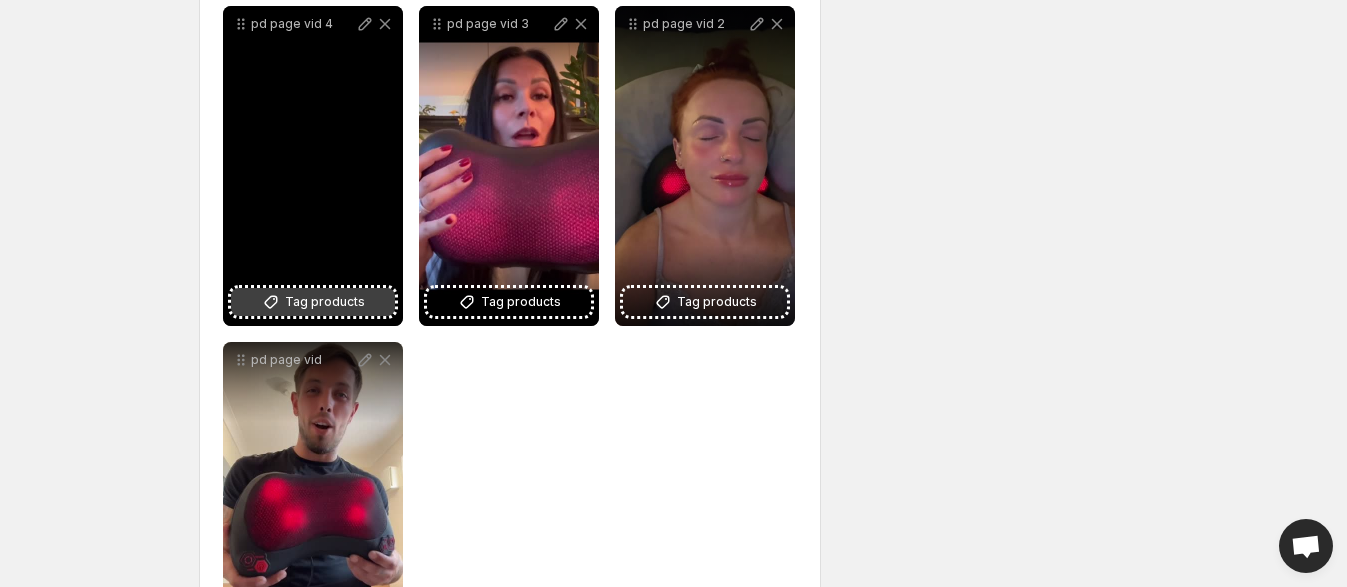 scroll, scrollTop: 429, scrollLeft: 0, axis: vertical 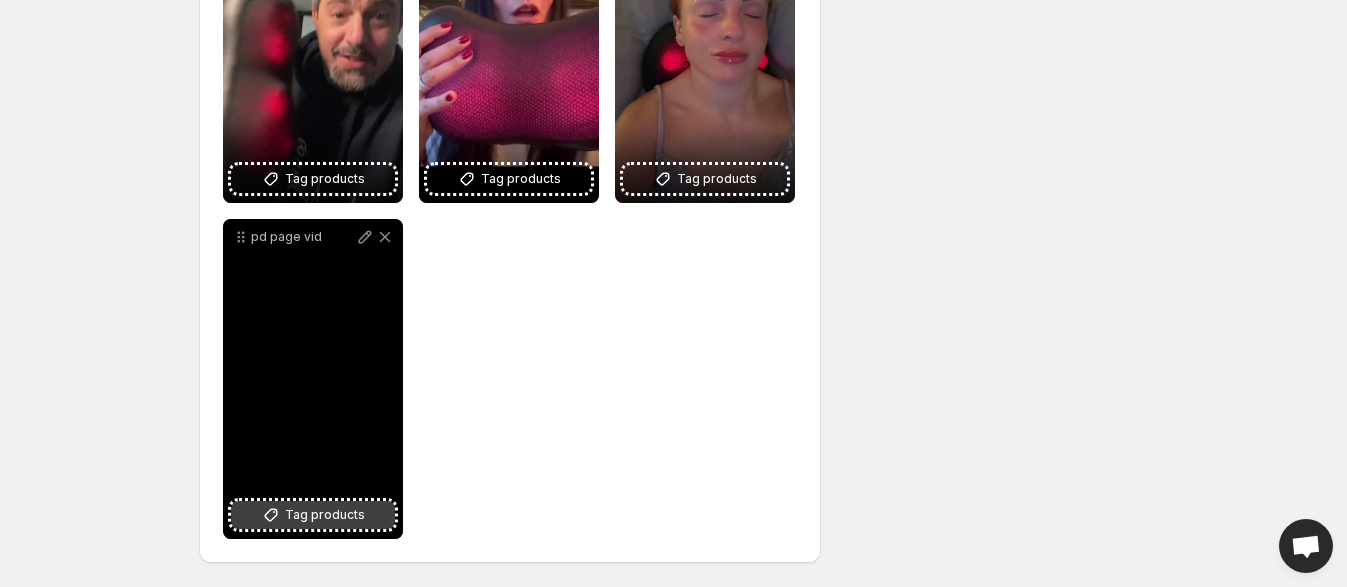 click on "Tag products" at bounding box center (325, 515) 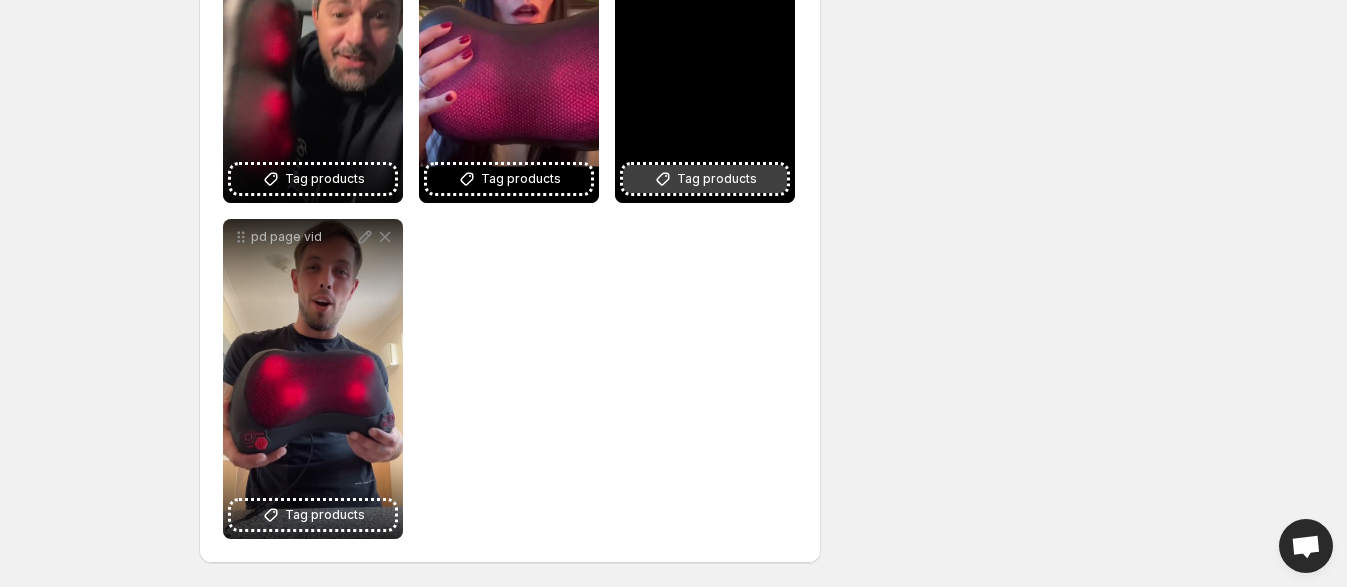 click 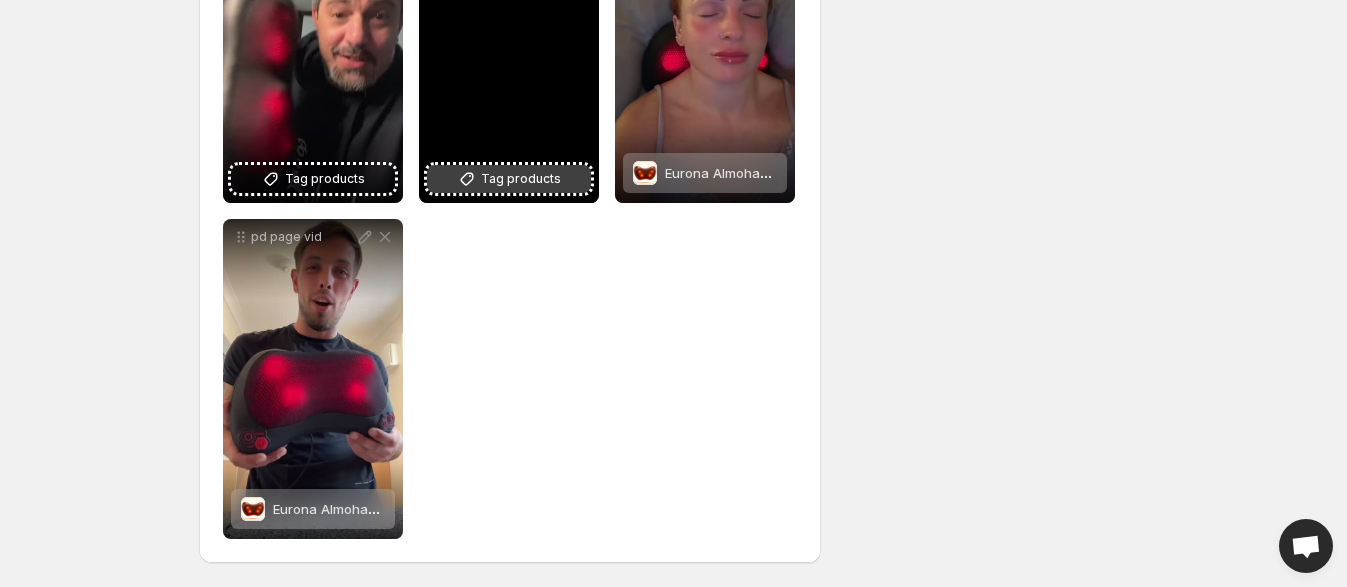 click on "Tag products" at bounding box center [521, 179] 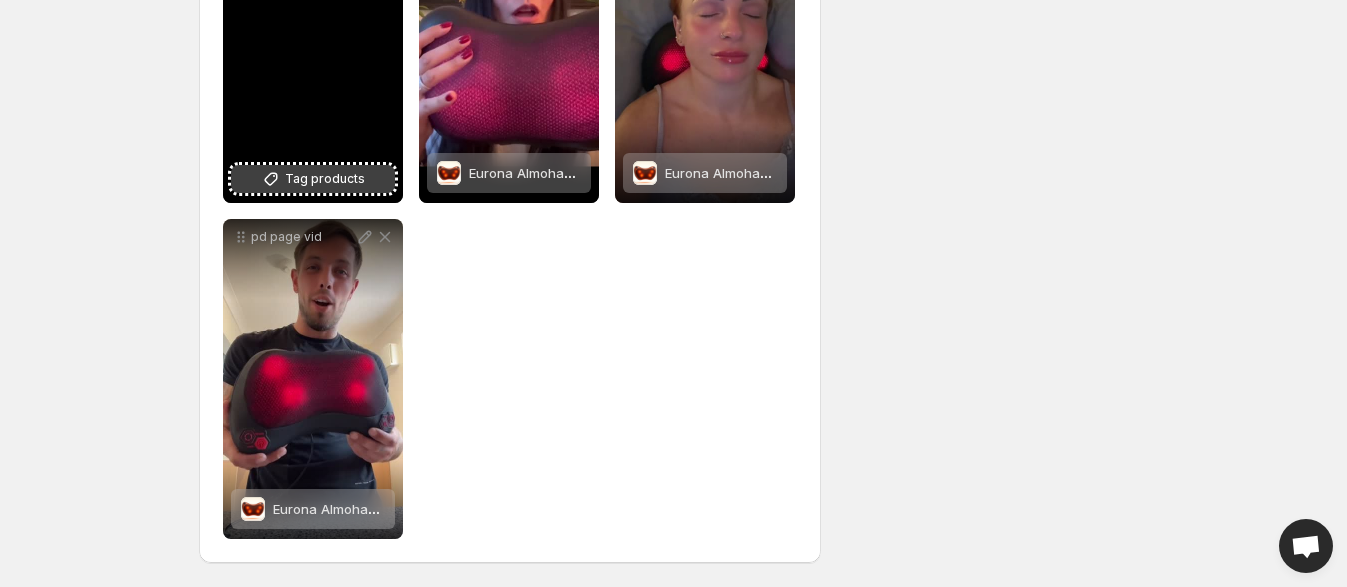 click on "Tag products" at bounding box center [325, 179] 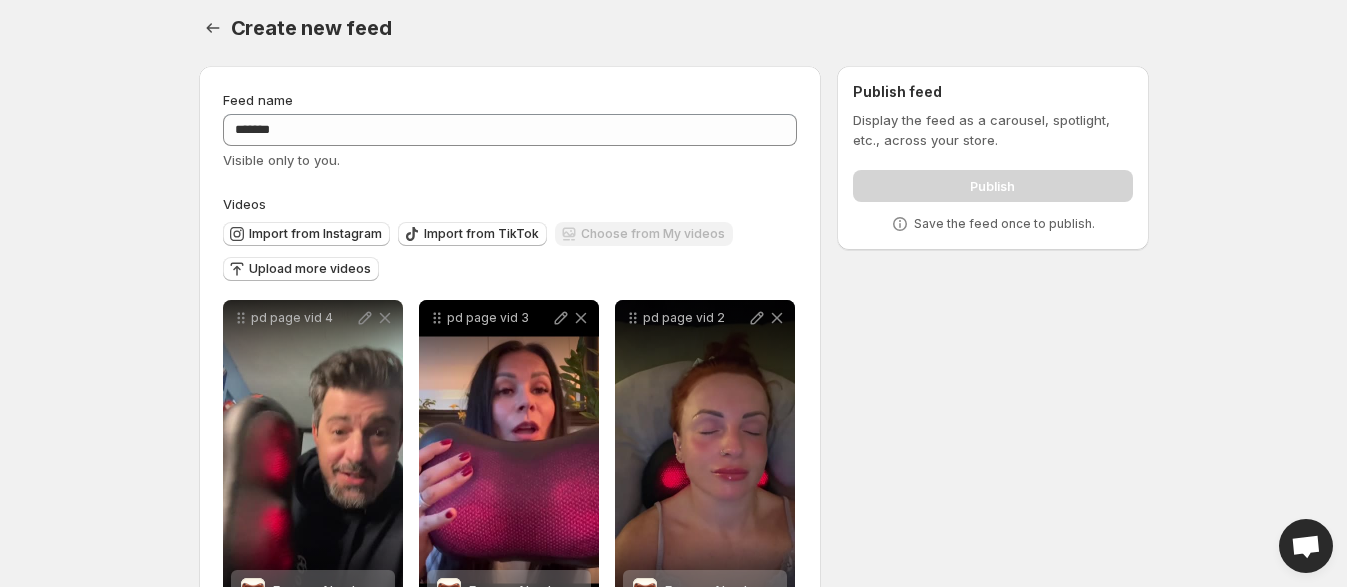 scroll, scrollTop: 0, scrollLeft: 0, axis: both 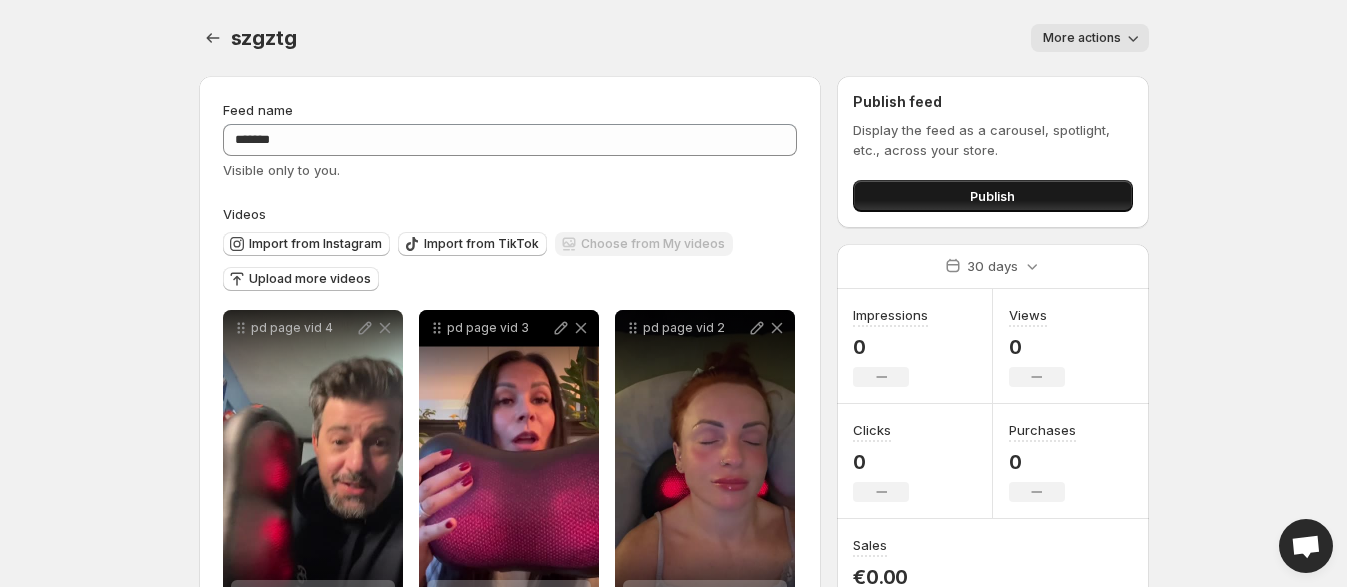 click on "Publish" at bounding box center [992, 196] 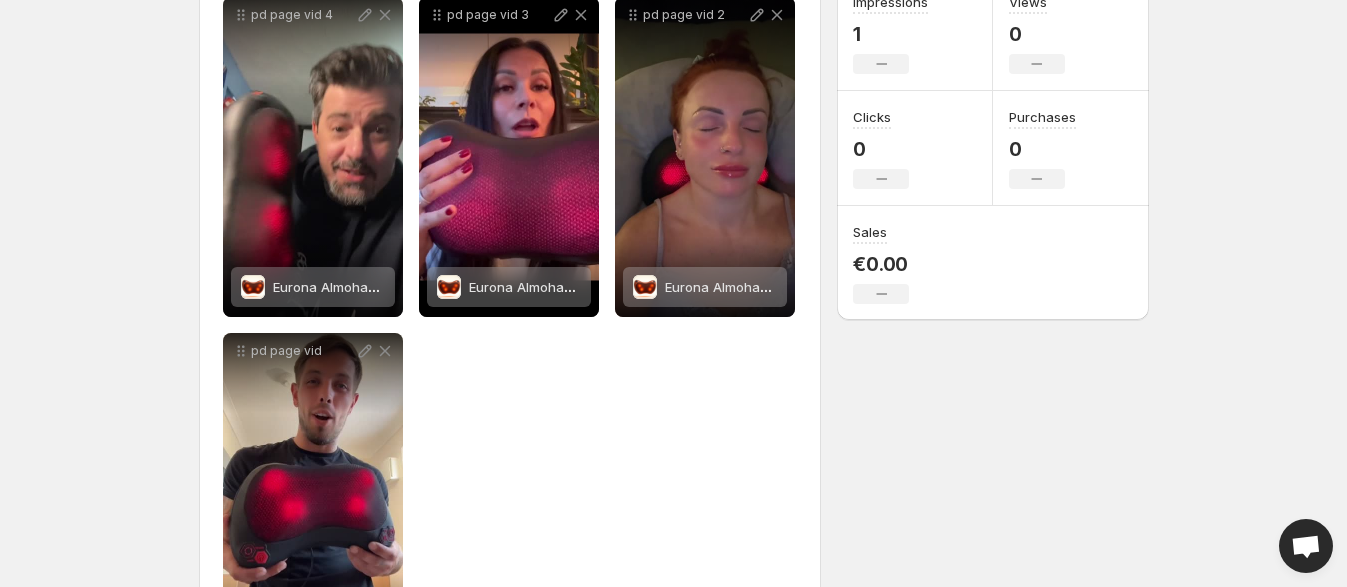 scroll, scrollTop: 429, scrollLeft: 0, axis: vertical 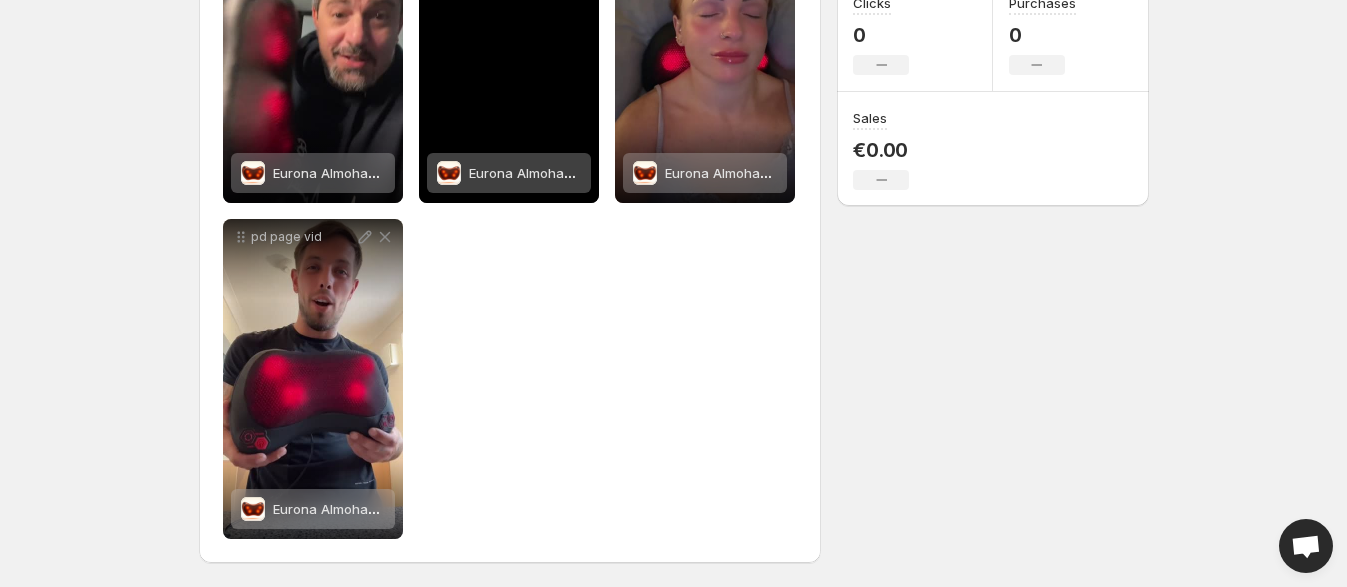 click on "Eurona Almohada Masajeador Intellegente" at bounding box center (602, 173) 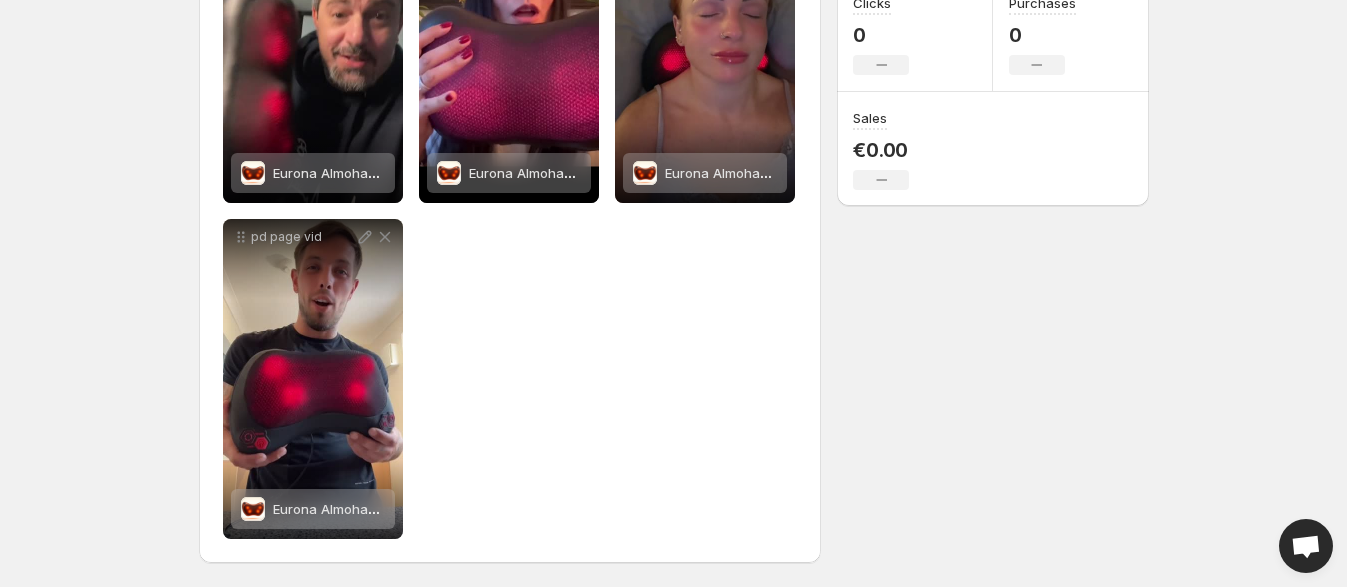 scroll, scrollTop: 0, scrollLeft: 0, axis: both 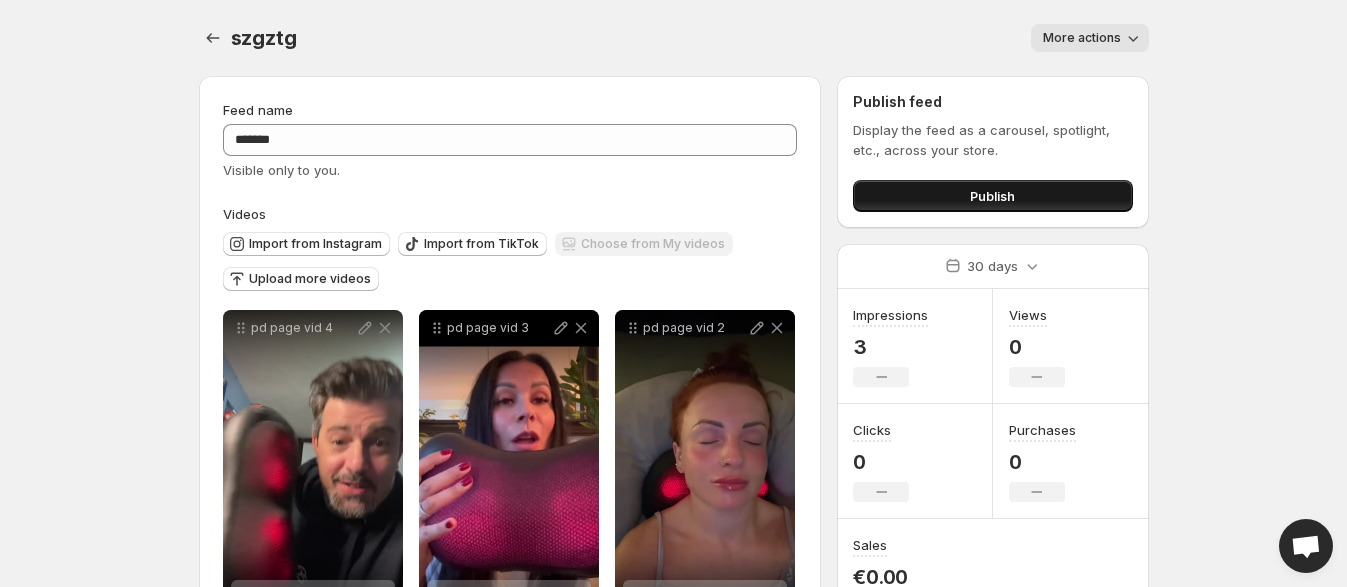 click on "Publish" at bounding box center (992, 196) 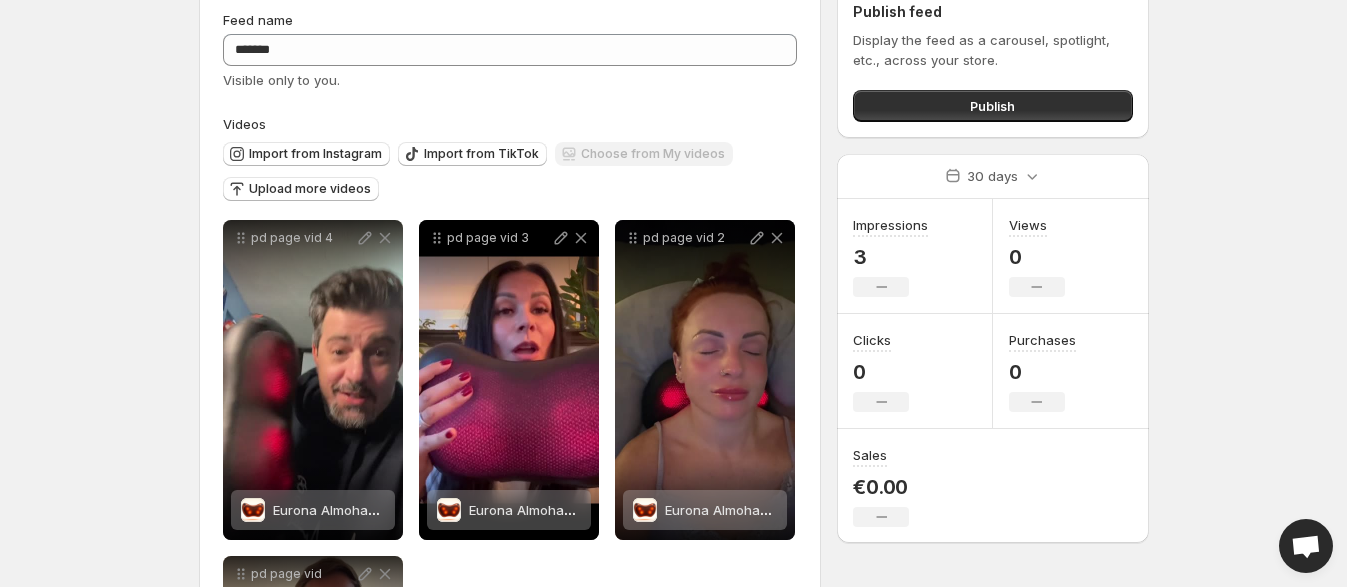 scroll, scrollTop: 0, scrollLeft: 0, axis: both 